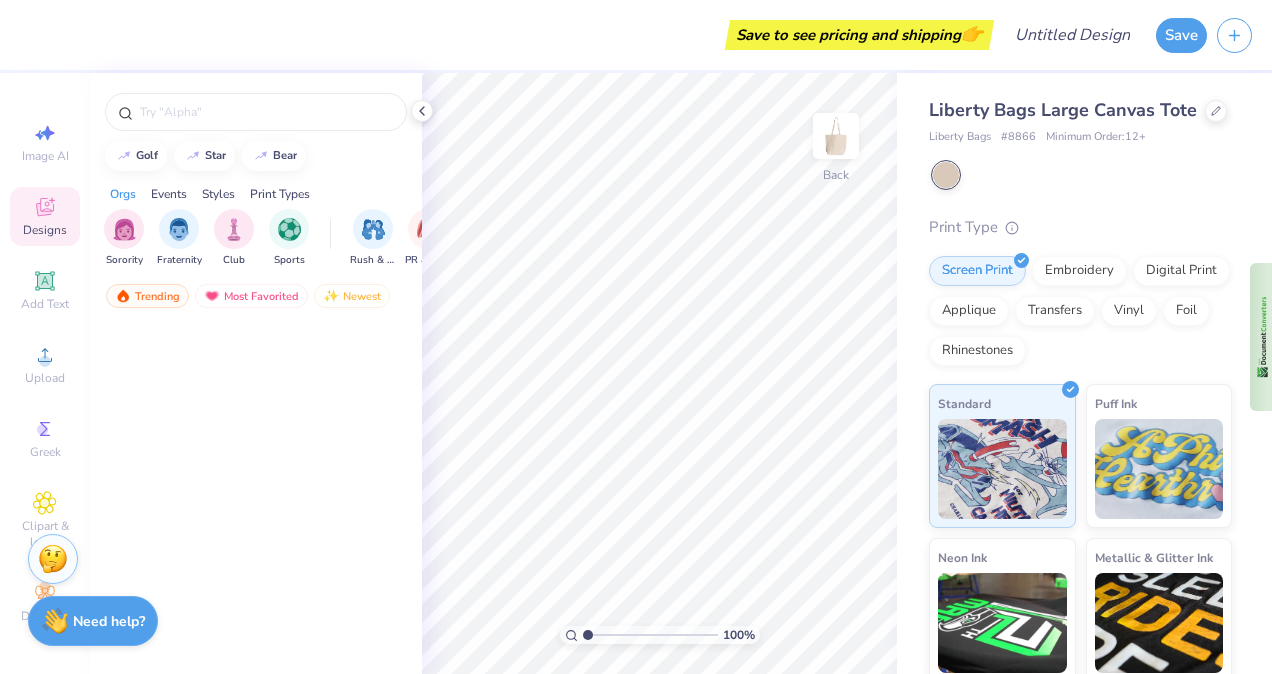 scroll, scrollTop: 0, scrollLeft: 0, axis: both 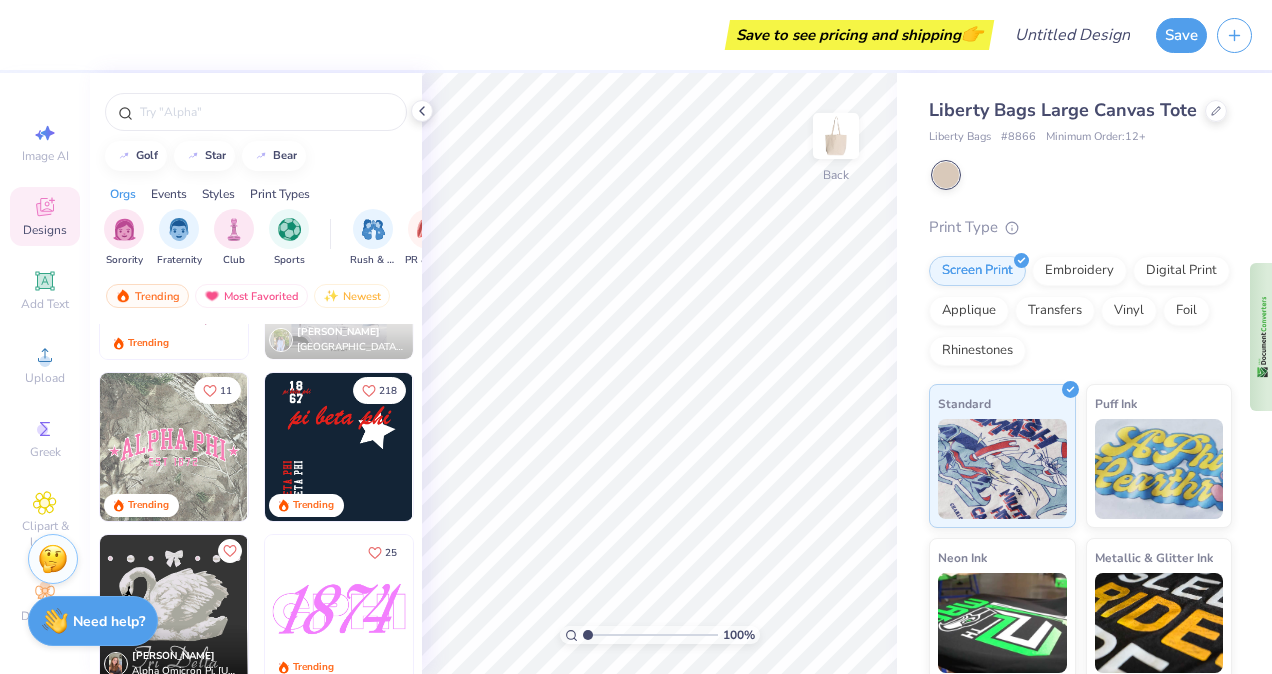 click at bounding box center [339, 447] 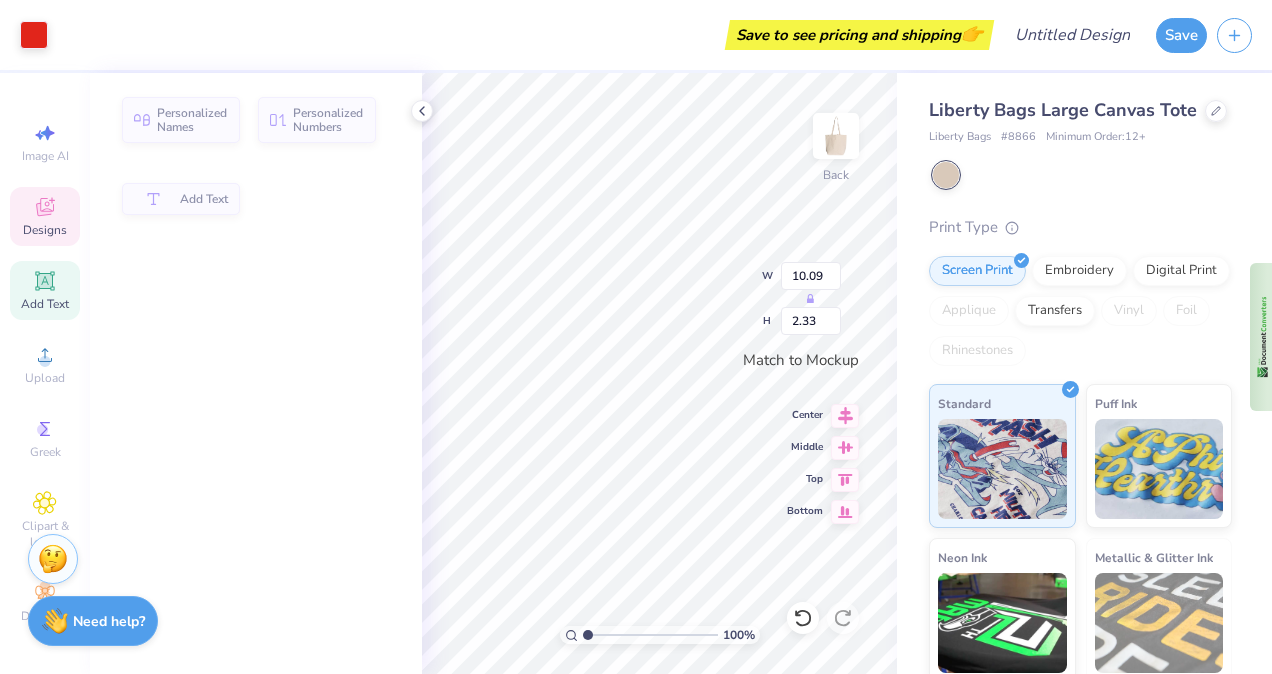 type on "10.09" 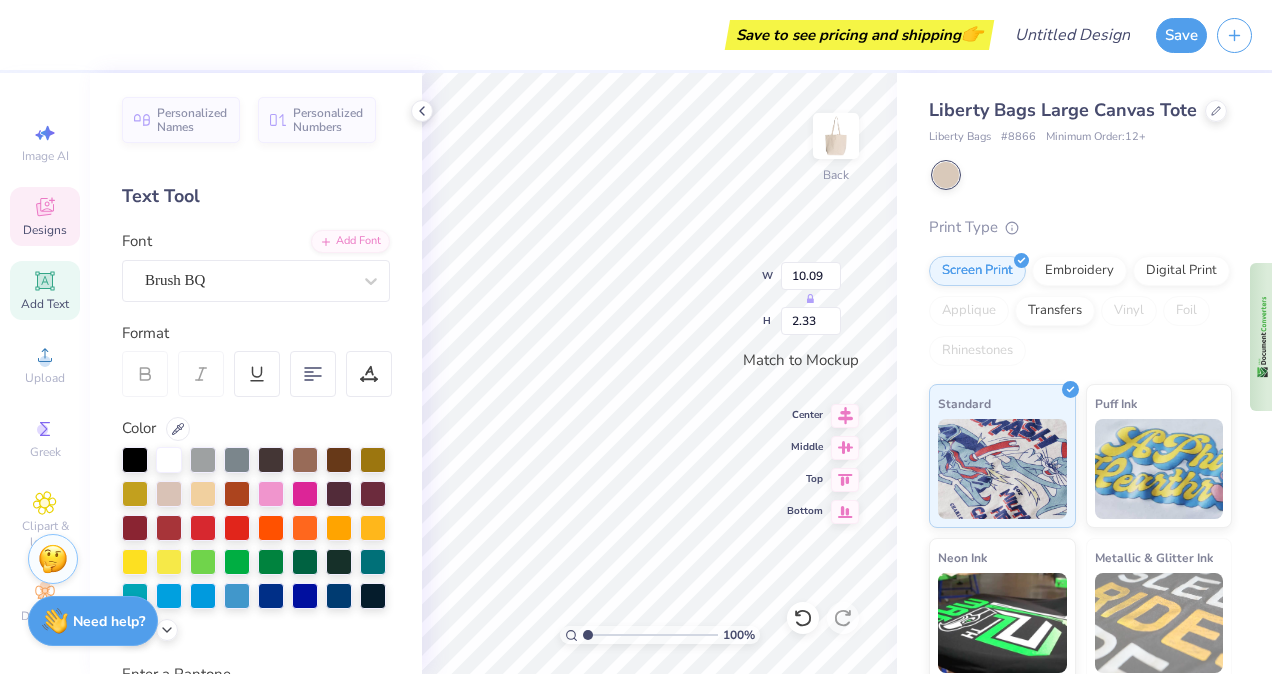 scroll, scrollTop: 16, scrollLeft: 5, axis: both 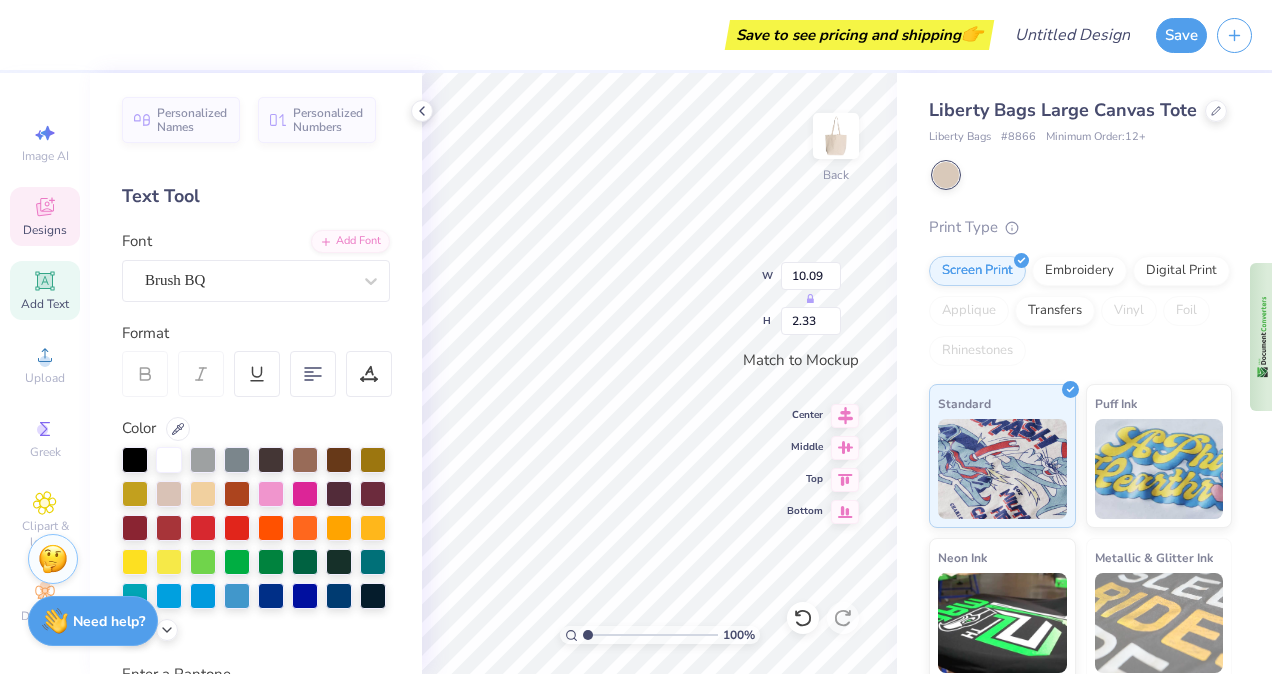 type on "Z" 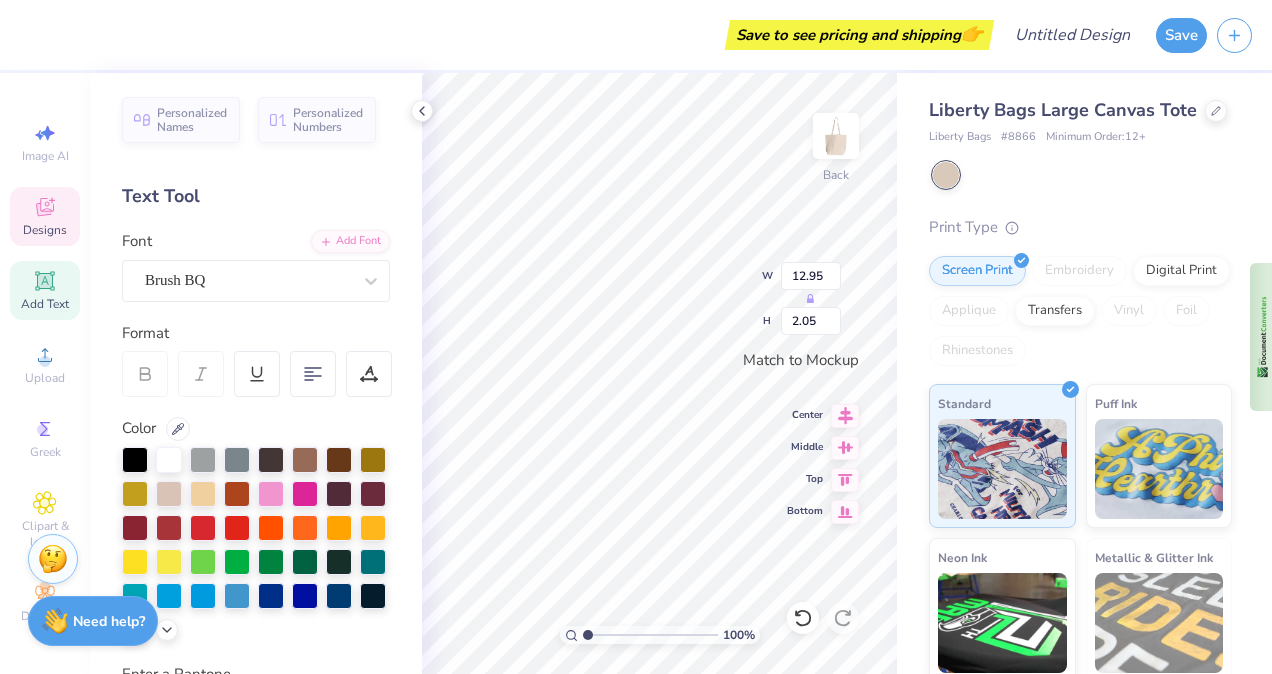 type on "12.95" 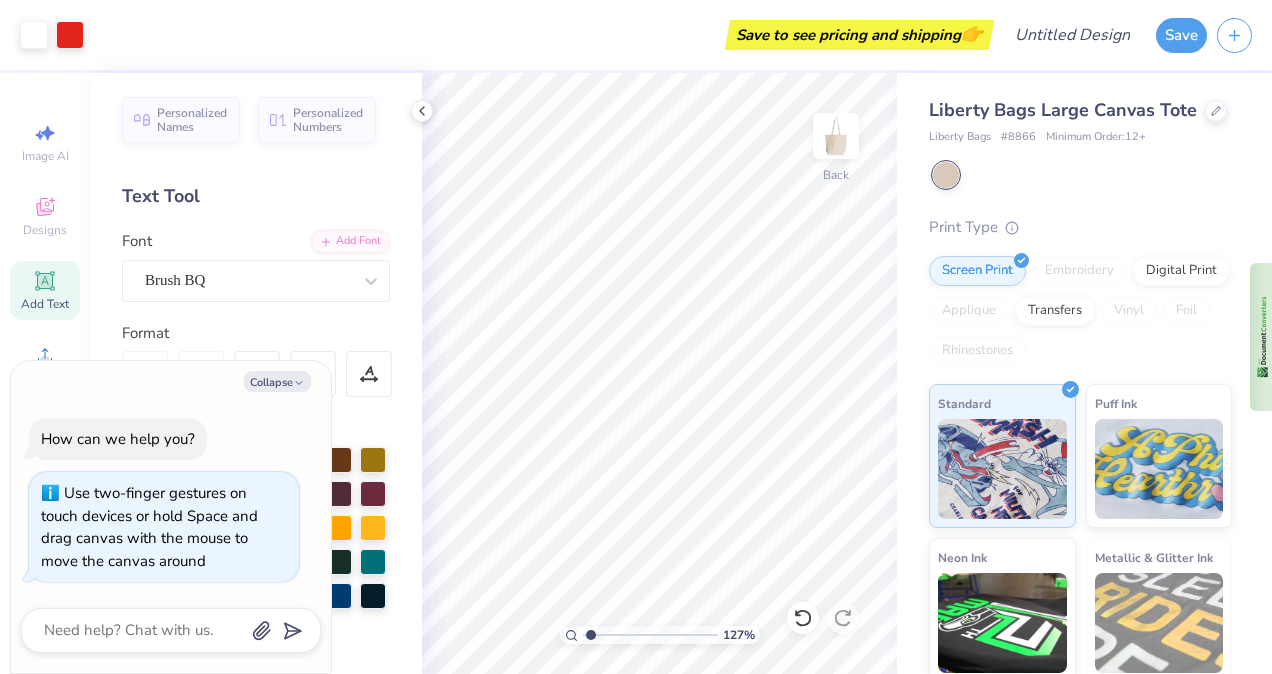 type on "1.27471497795302" 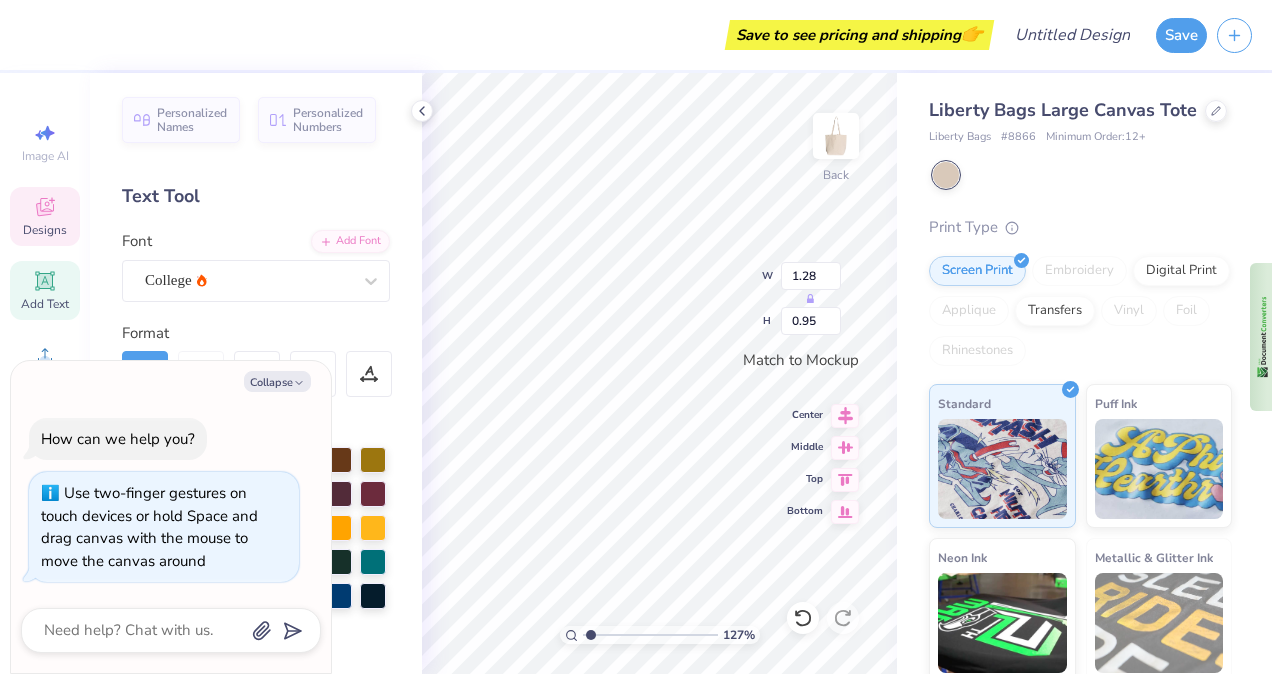 type on "1.27471497795302" 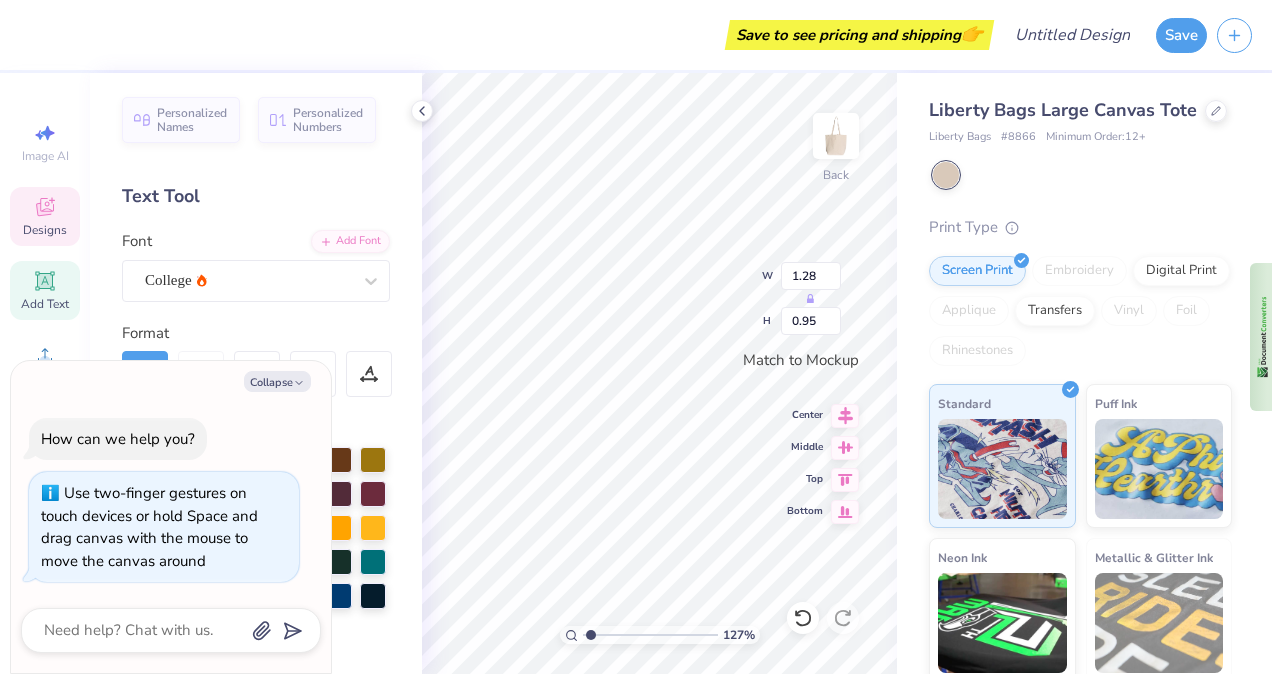 type on "1.27471497795302" 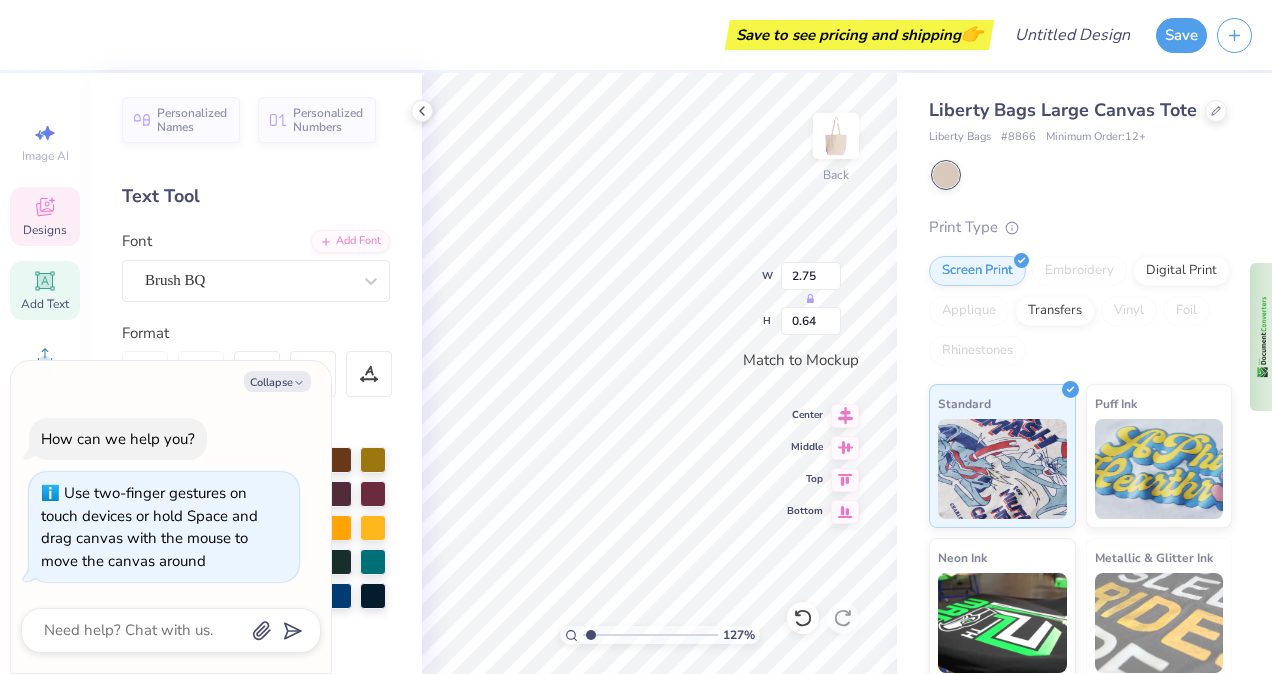 type on "1.27471497795302" 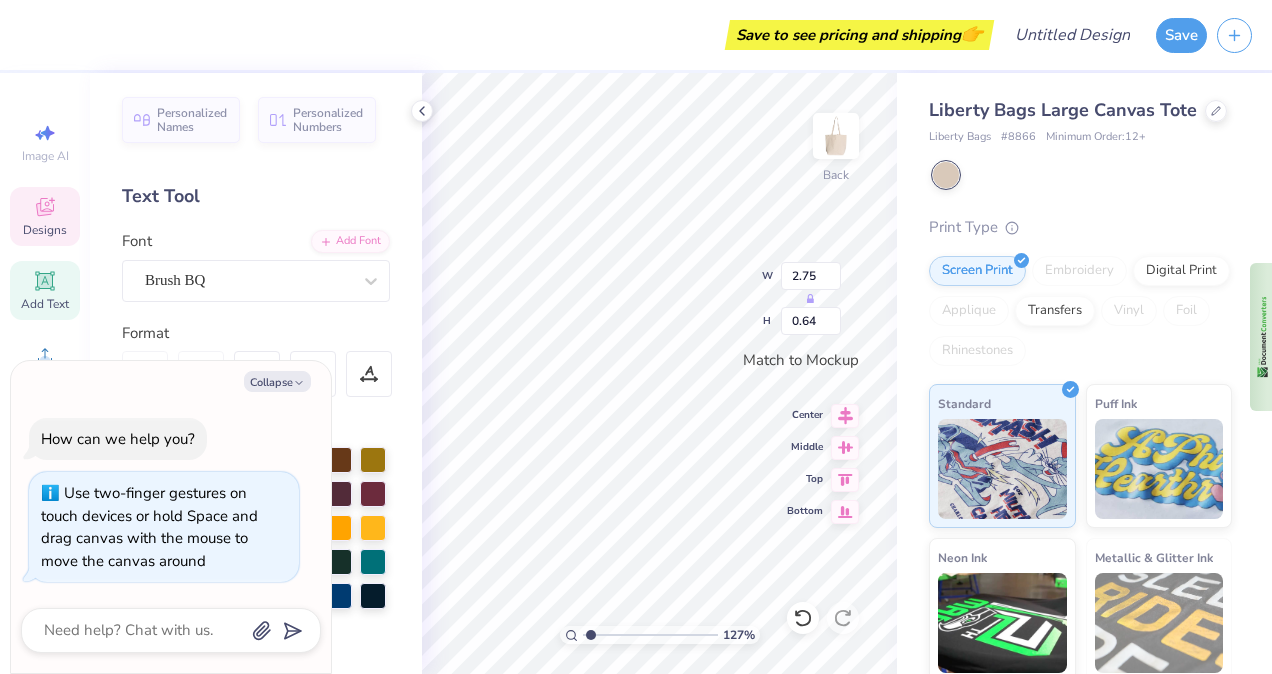 type on "1.27471497795302" 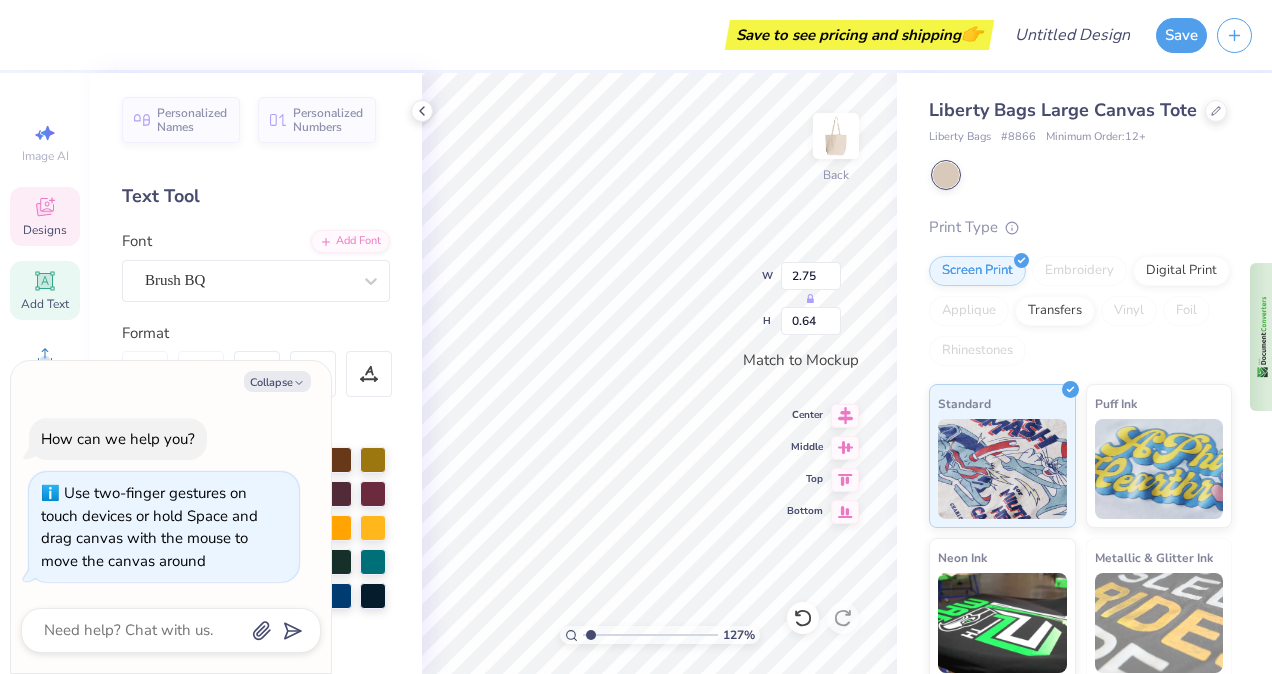 type on "1.27471497795302" 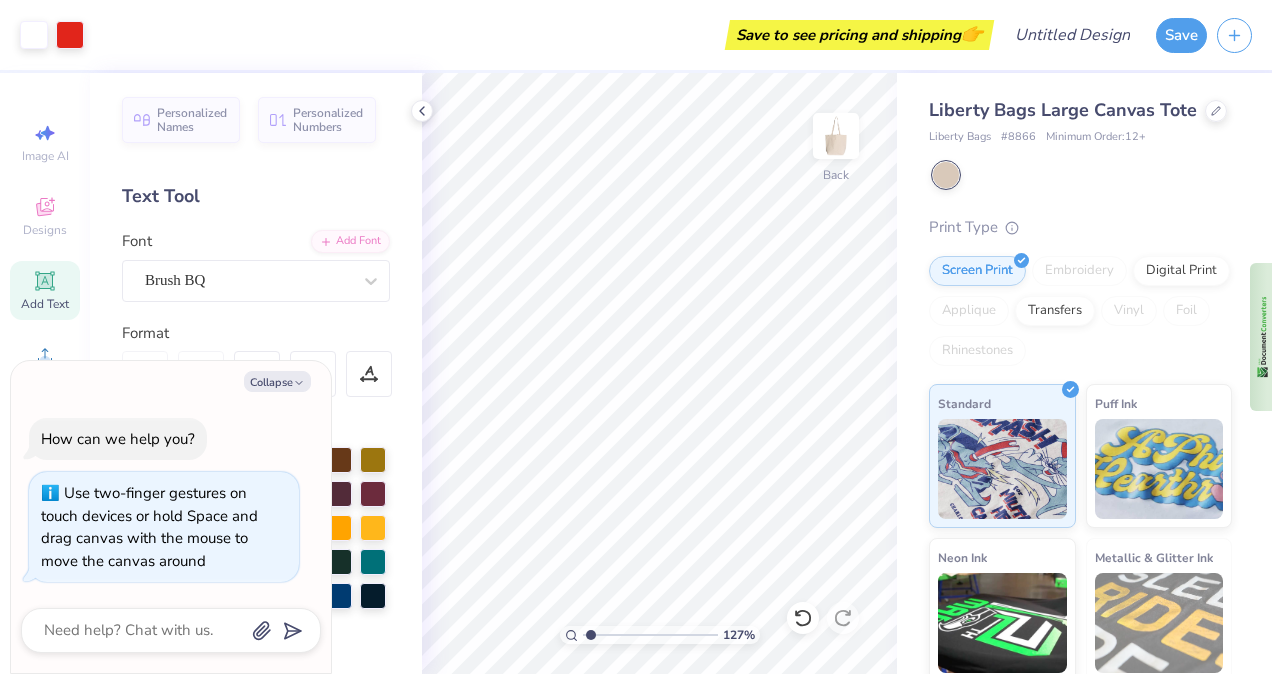 type on "1.27471497795302" 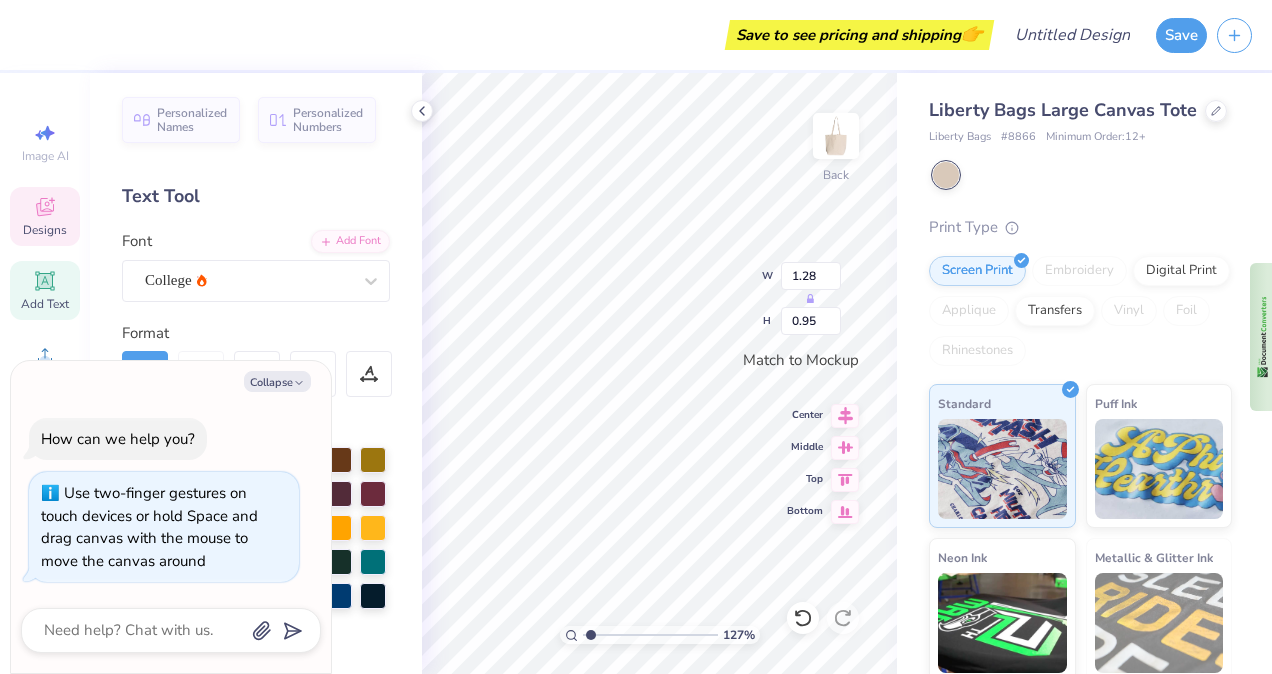 type on "1.27471497795302" 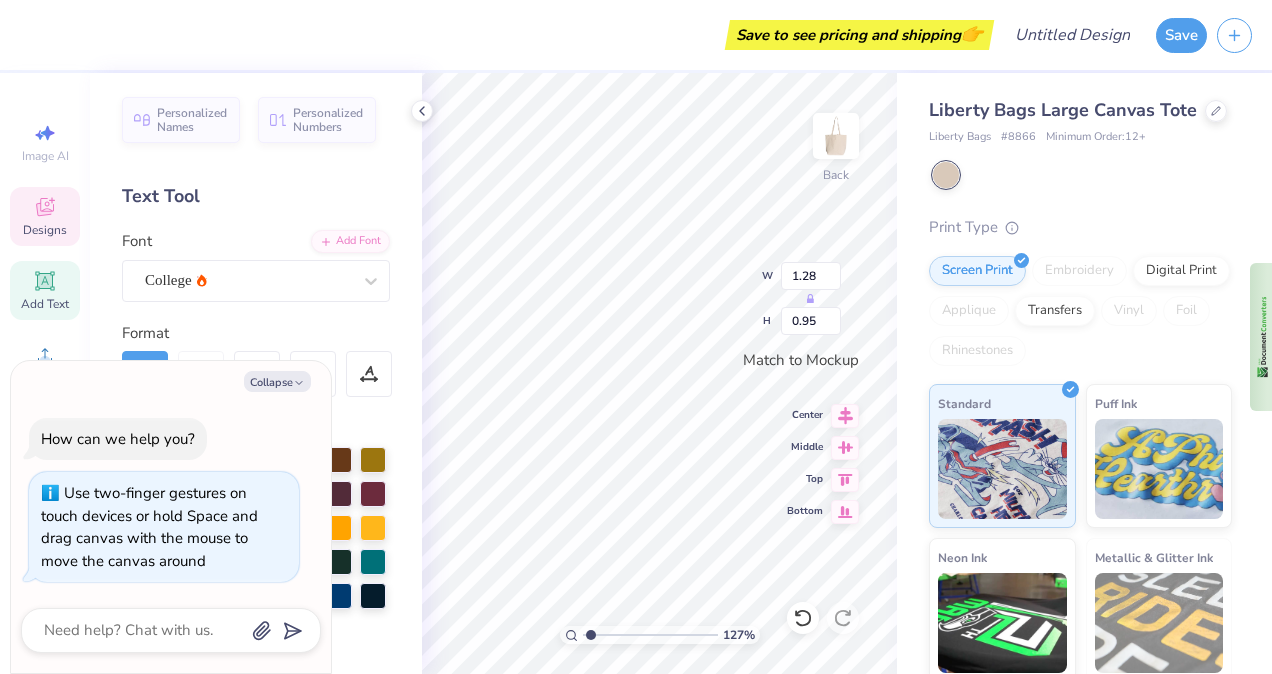 type on "1.27471497795302" 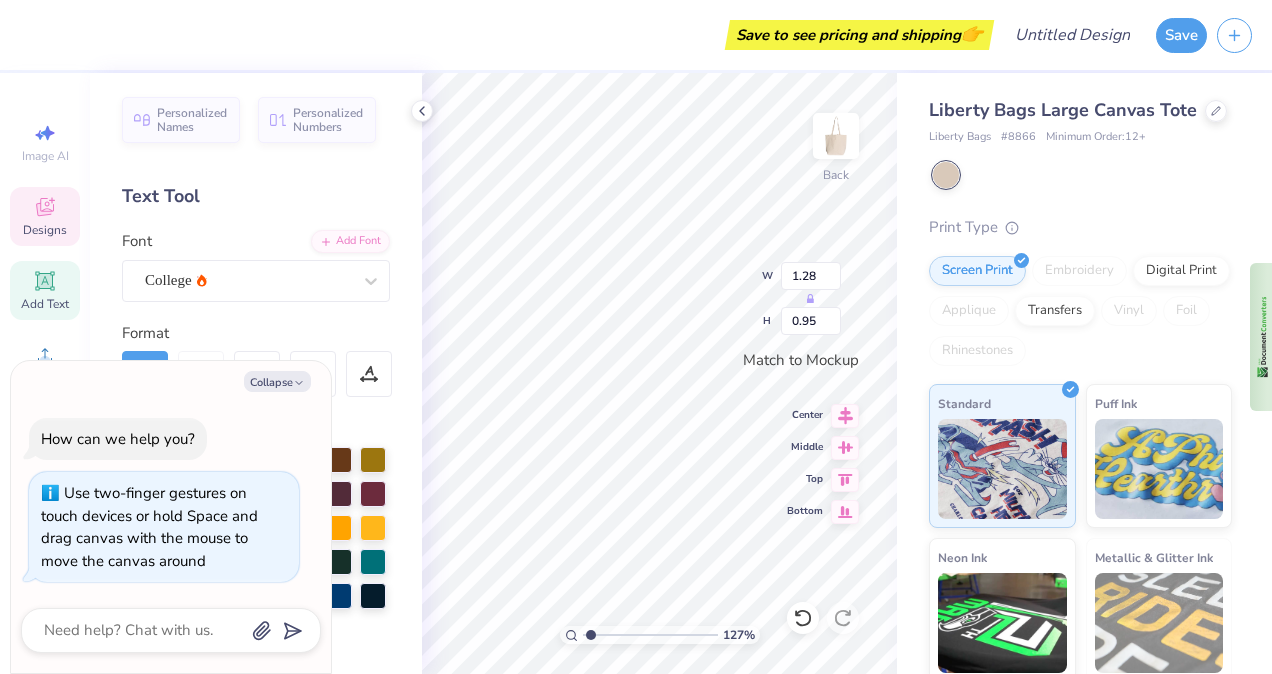 type on "1.27471497795302" 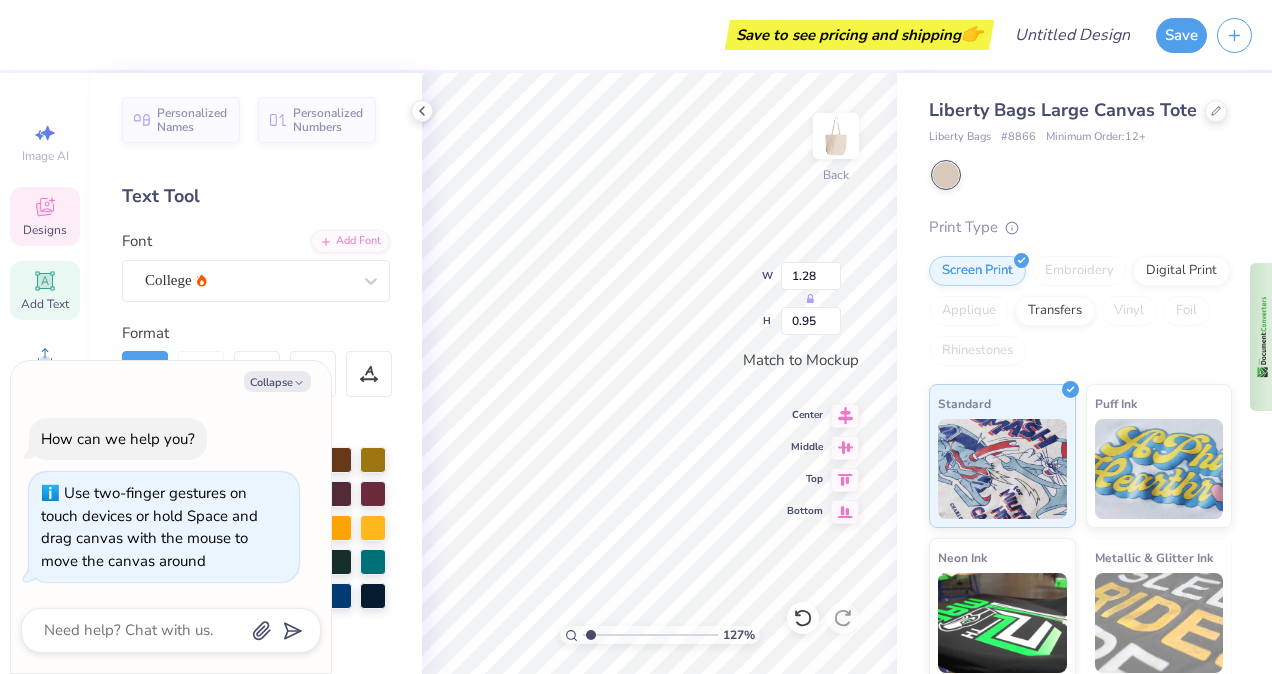 type on "1.27471497795302" 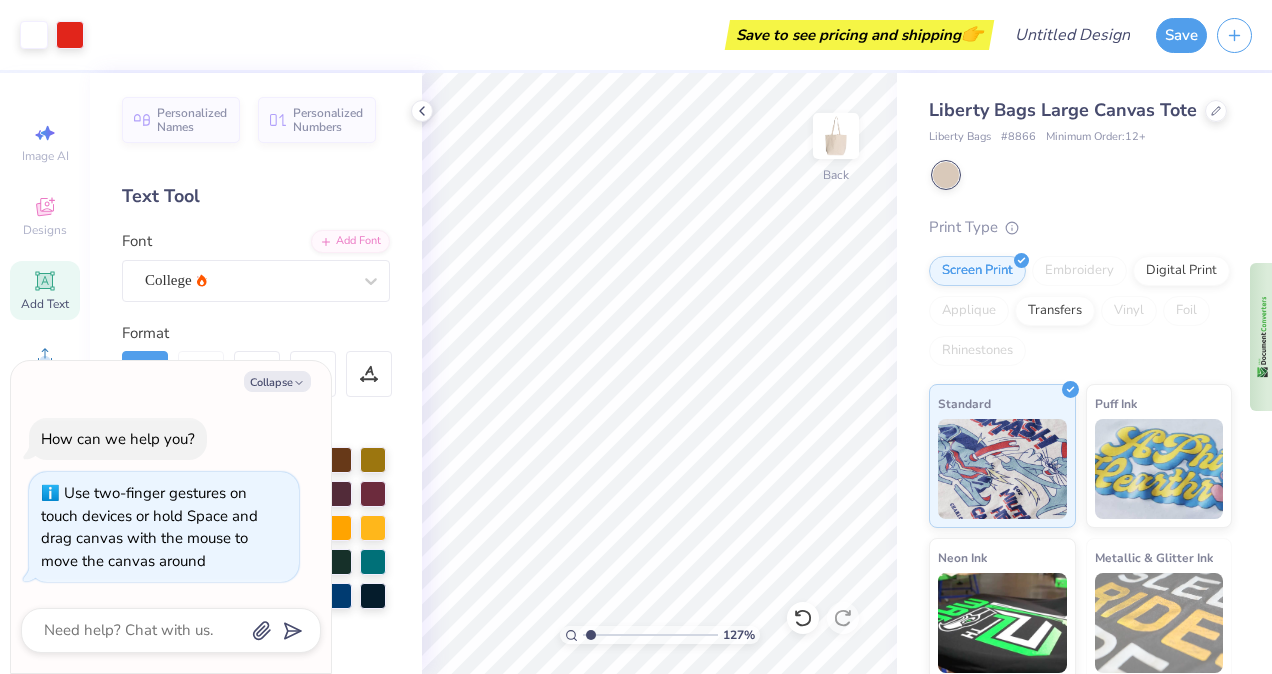 type on "1.27471497795302" 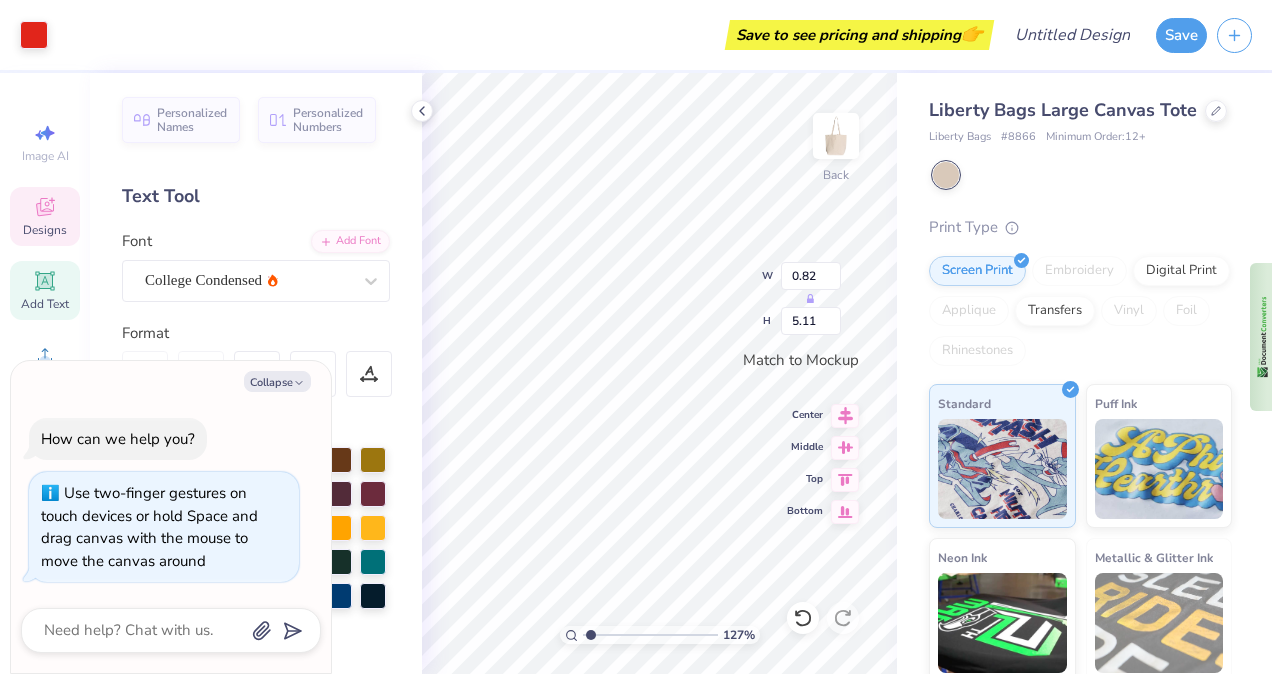type on "1.27471497795302" 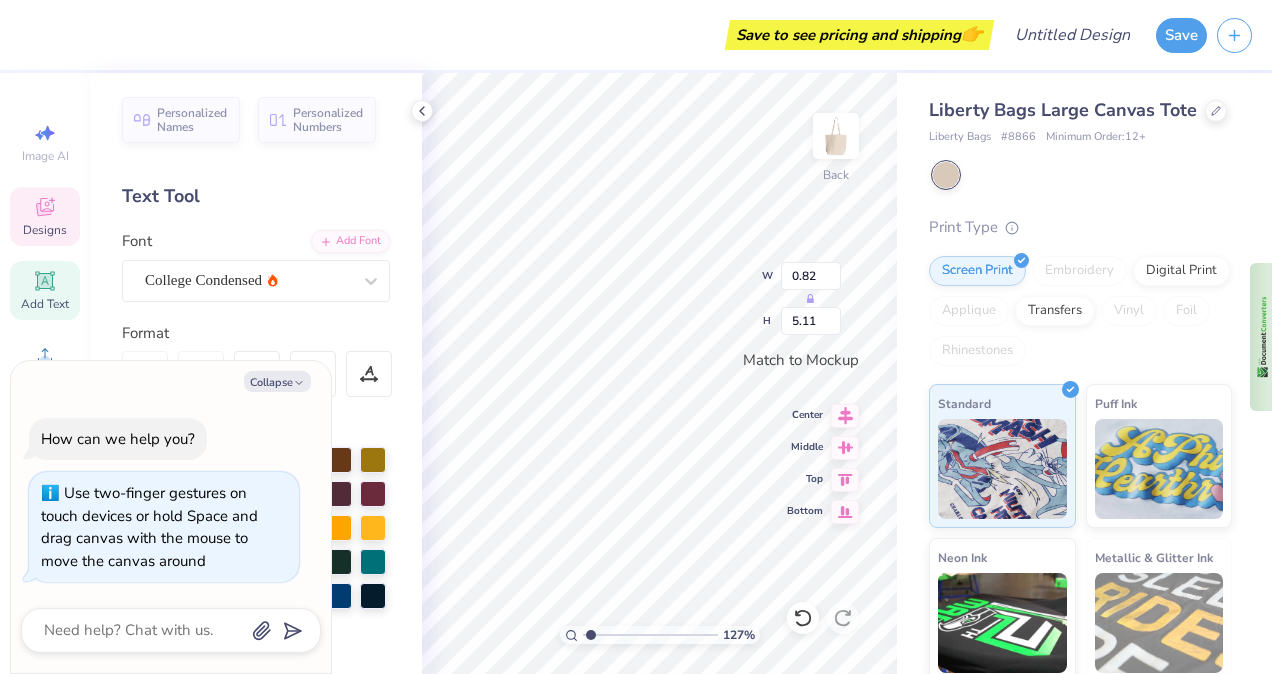 type on "1.27471497795302" 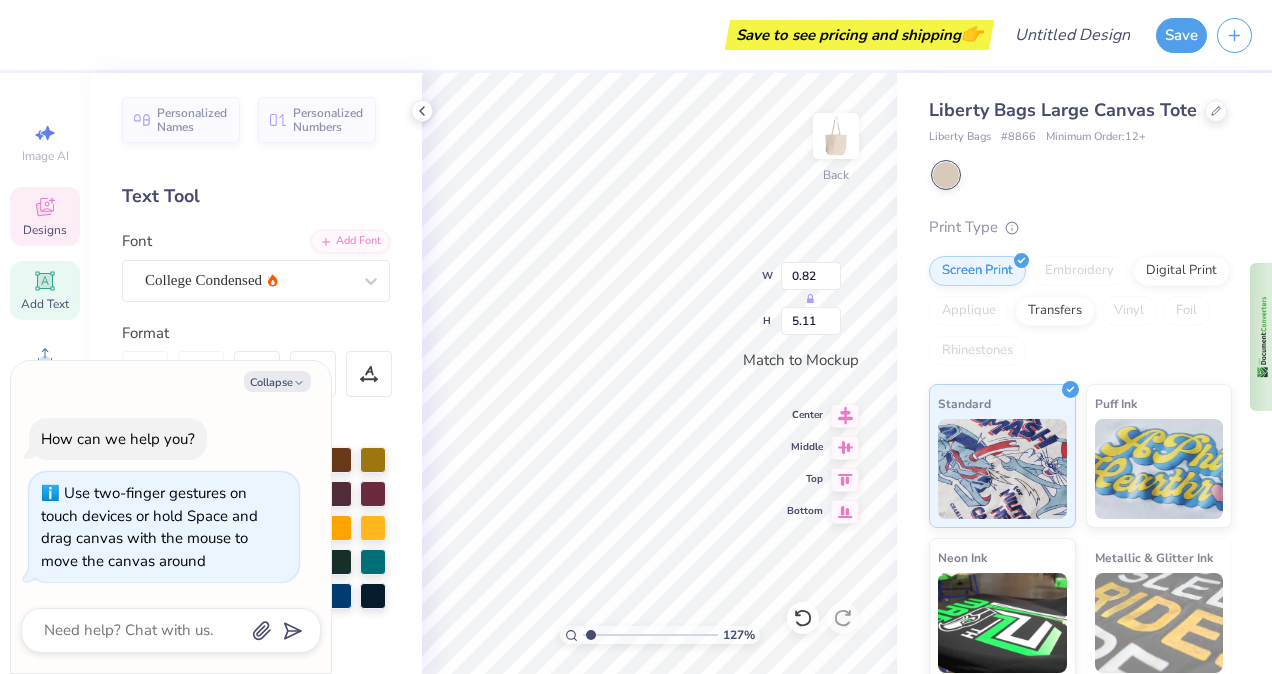 type on "1.27471497795302" 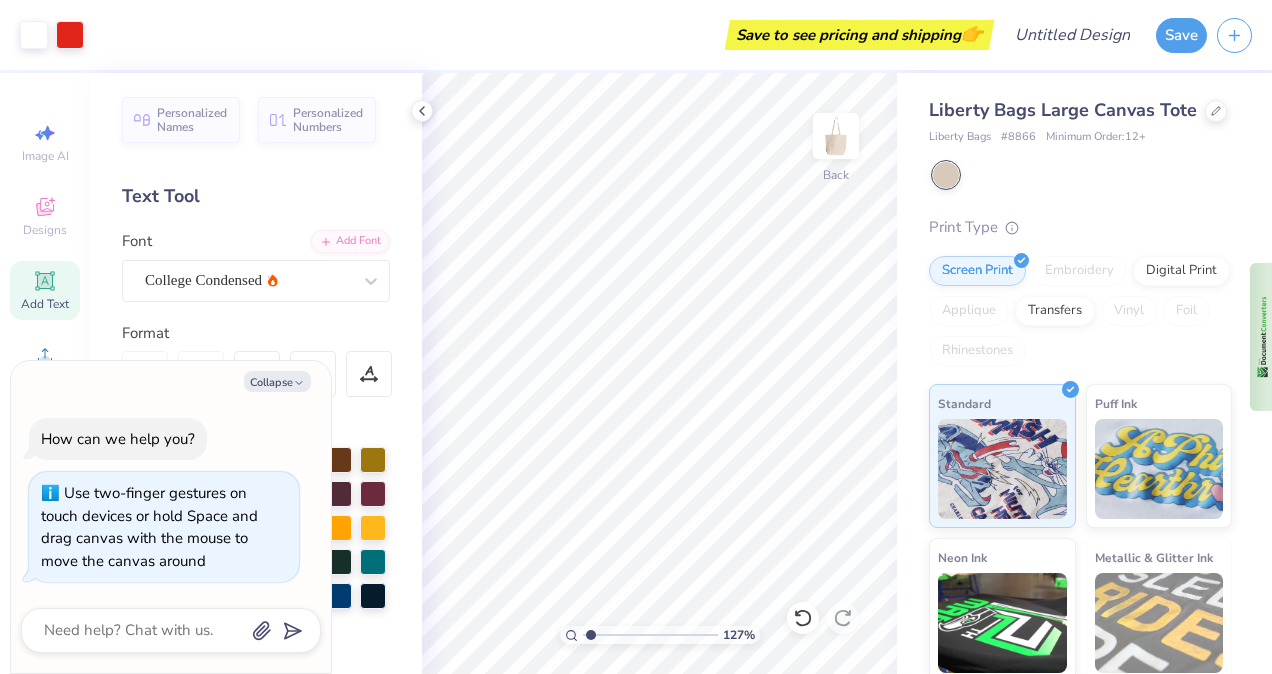 type on "1.27471497795302" 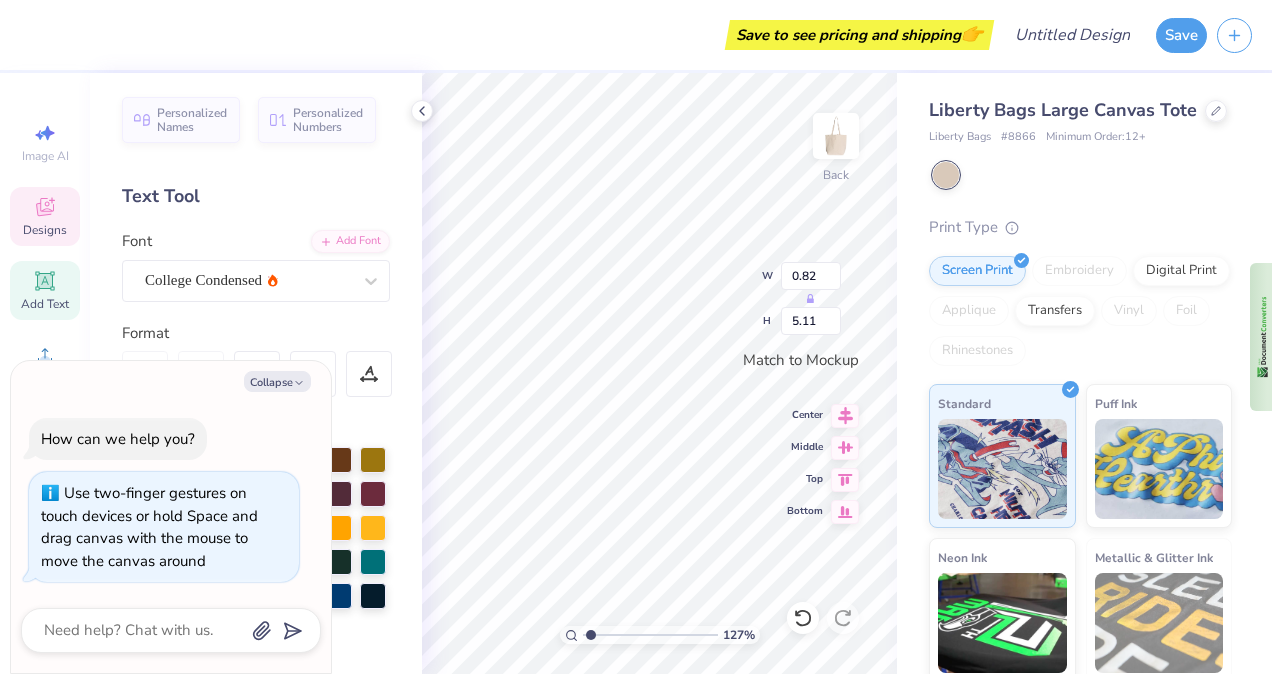 type on "1.27471497795302" 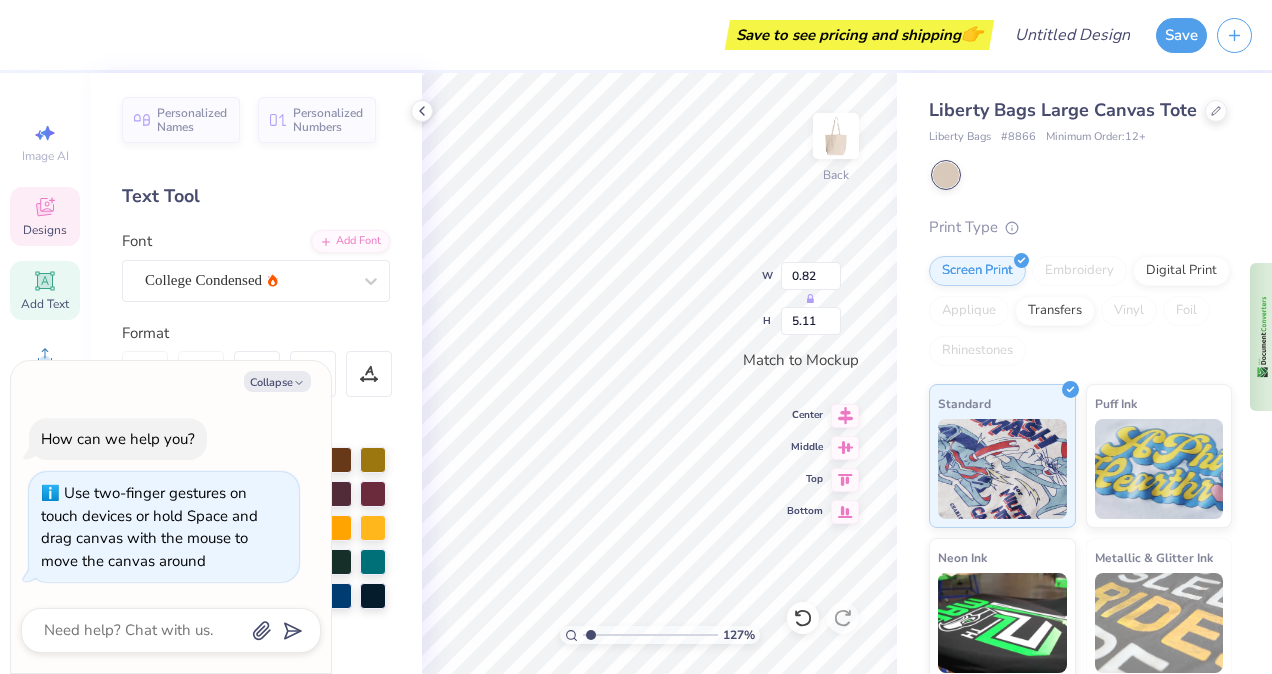 type on "1.27471497795302" 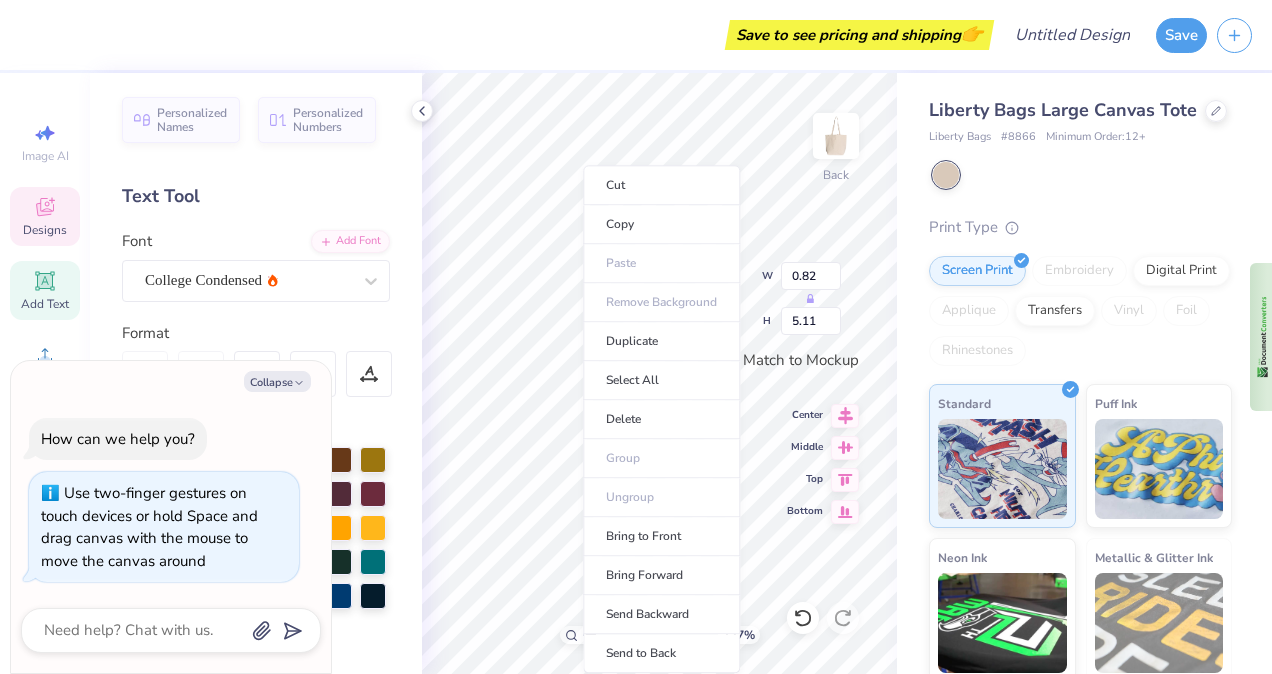 type on "1.27471497795302" 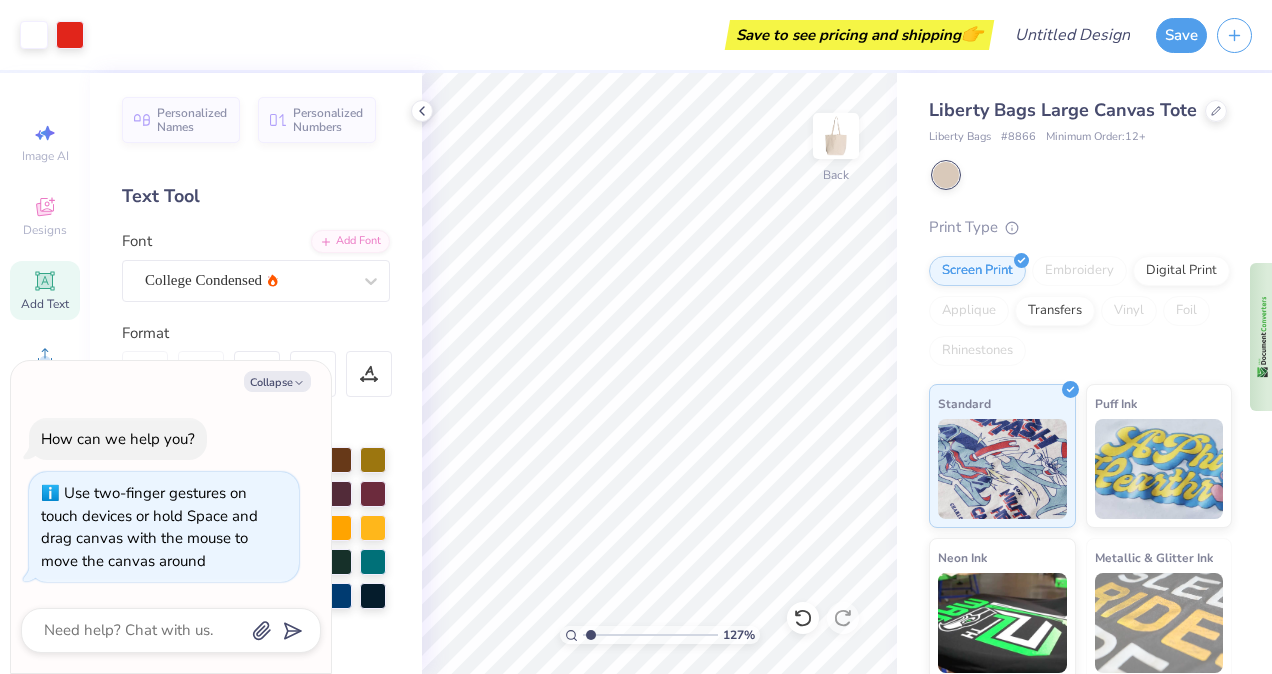 type on "1.27471497795302" 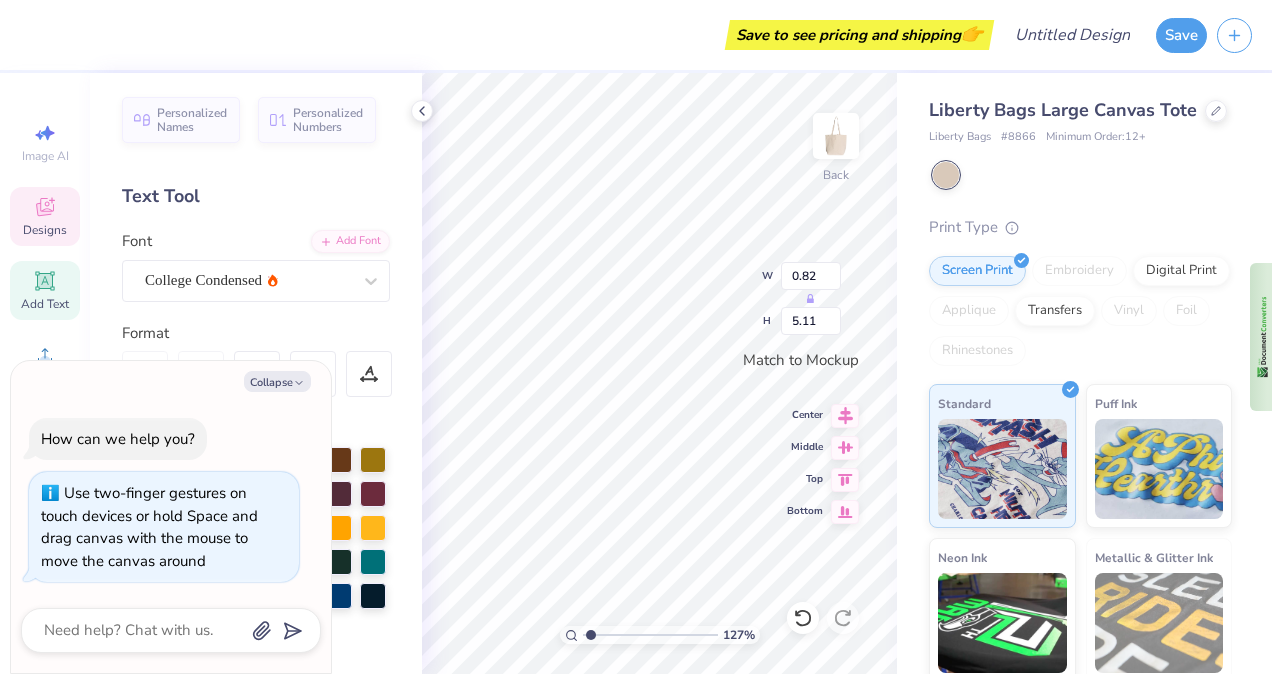 type on "1.27471497795302" 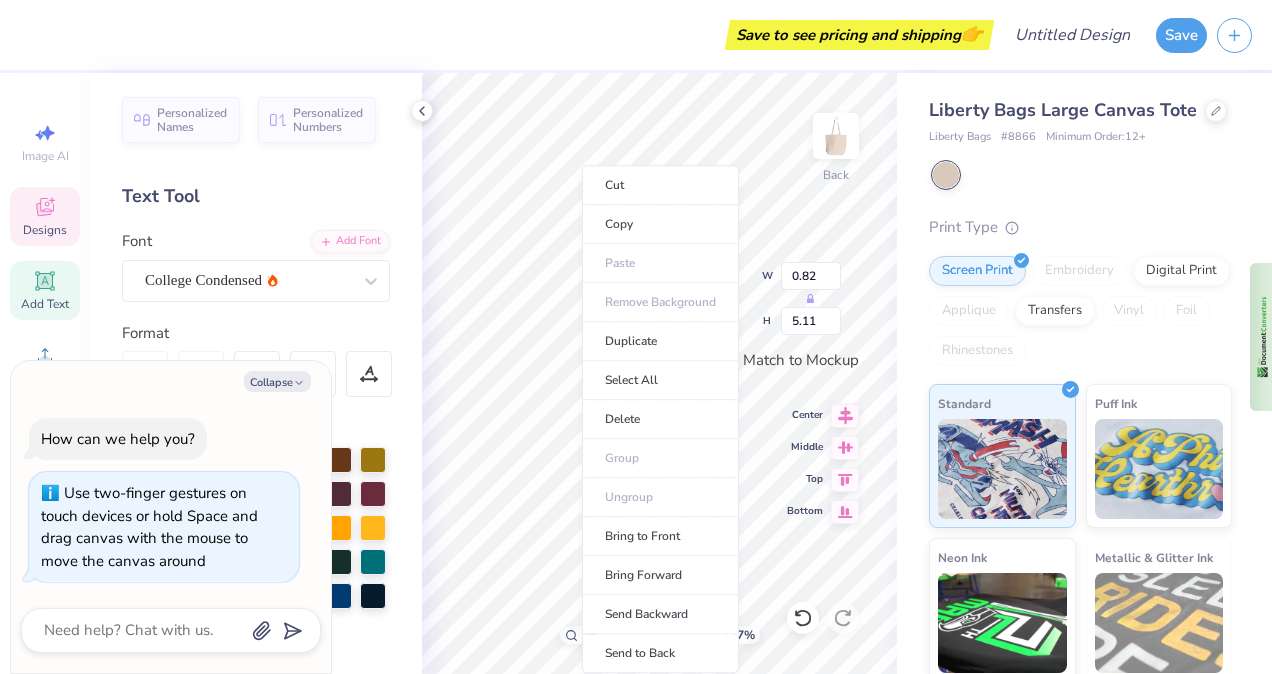 type on "1.27471497795302" 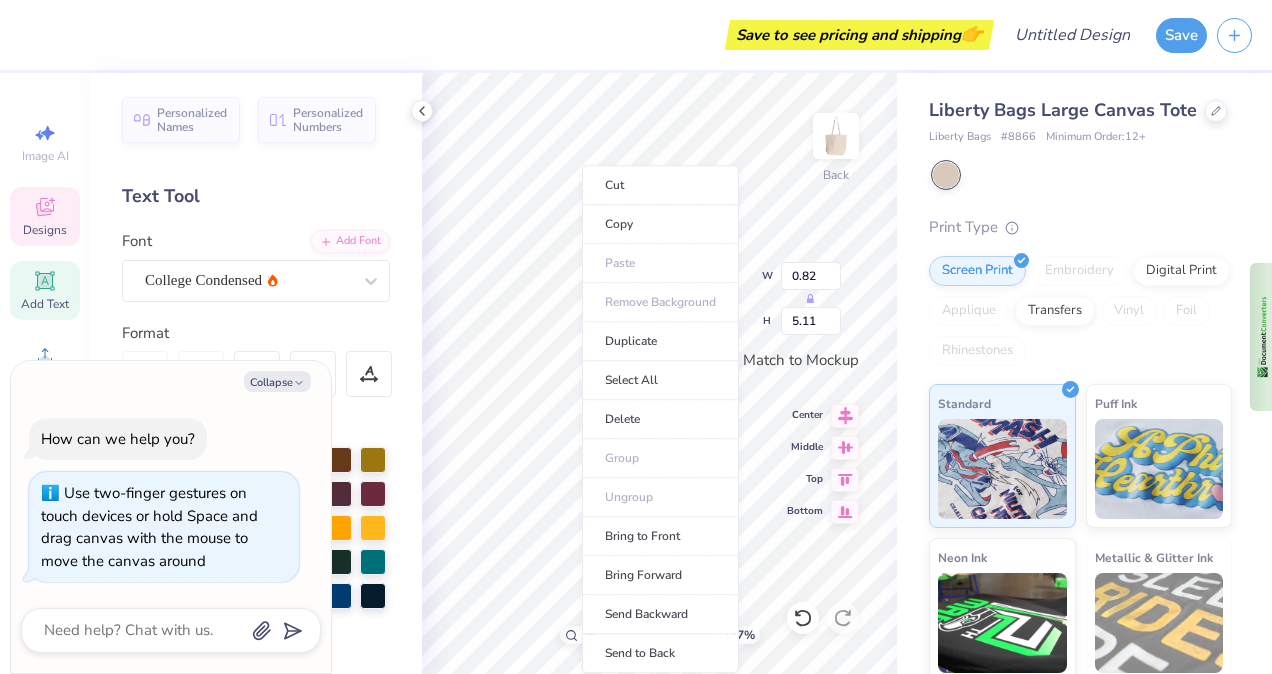 type on "1.27471497795302" 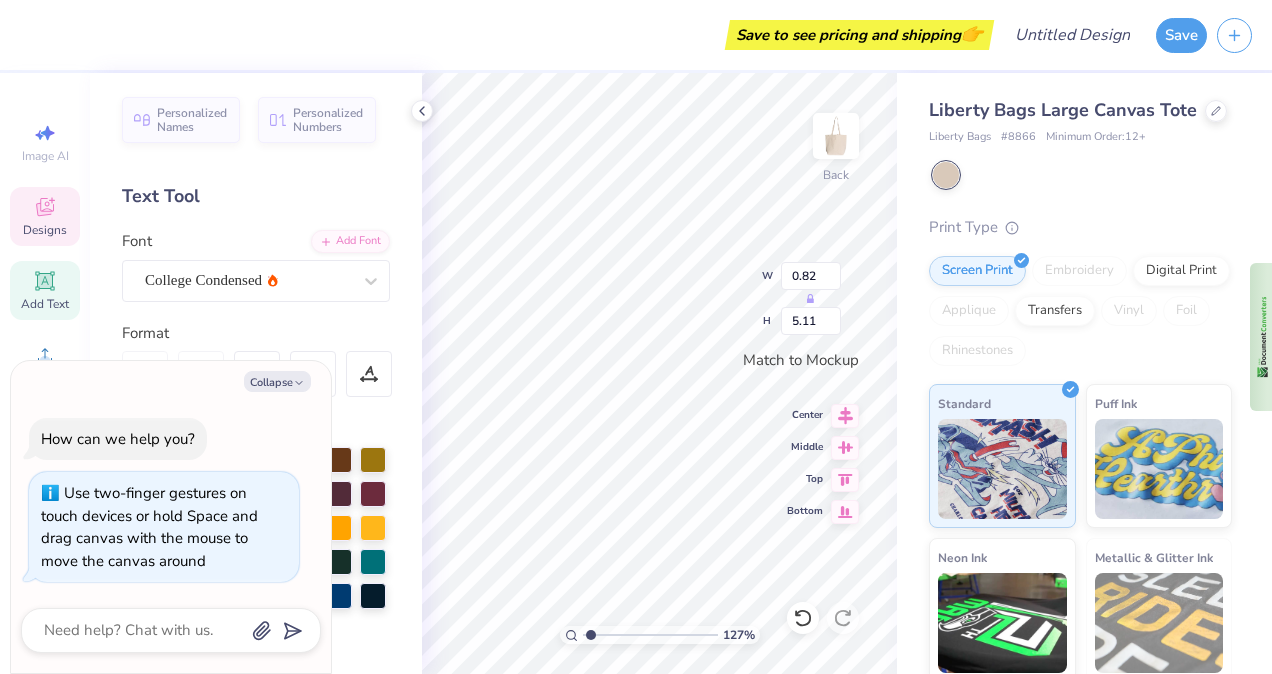 scroll, scrollTop: 16, scrollLeft: 5, axis: both 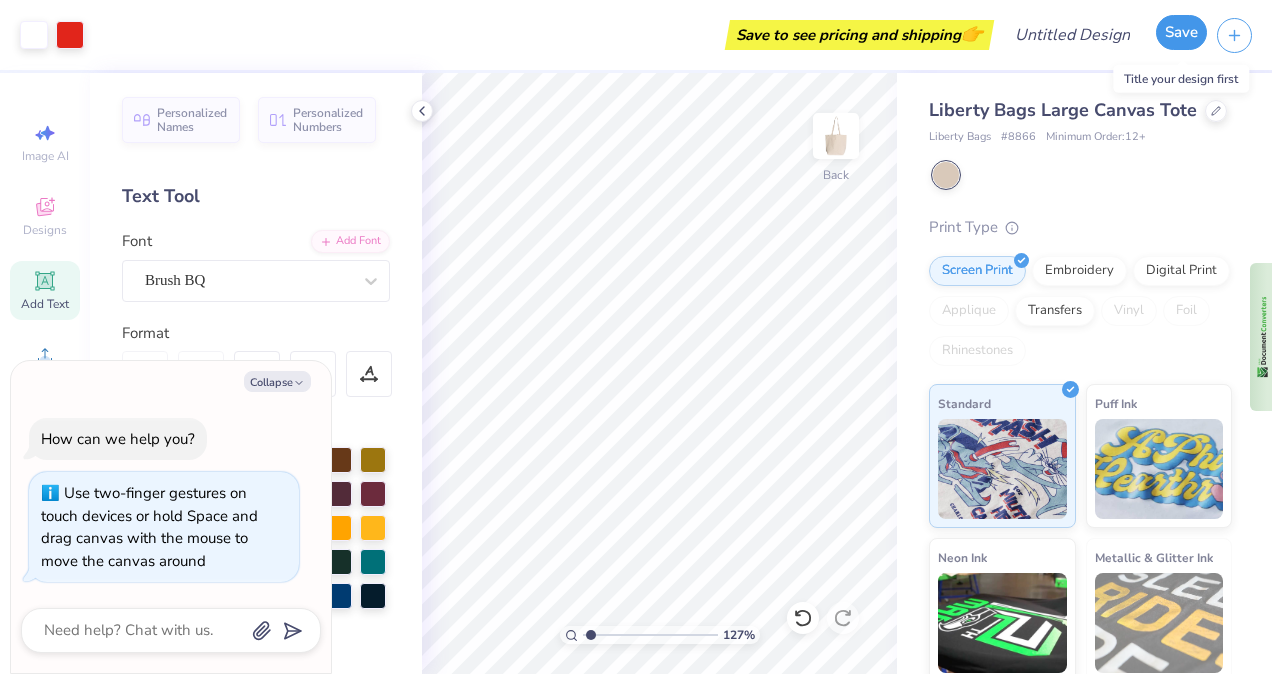 click on "Save" at bounding box center (1181, 32) 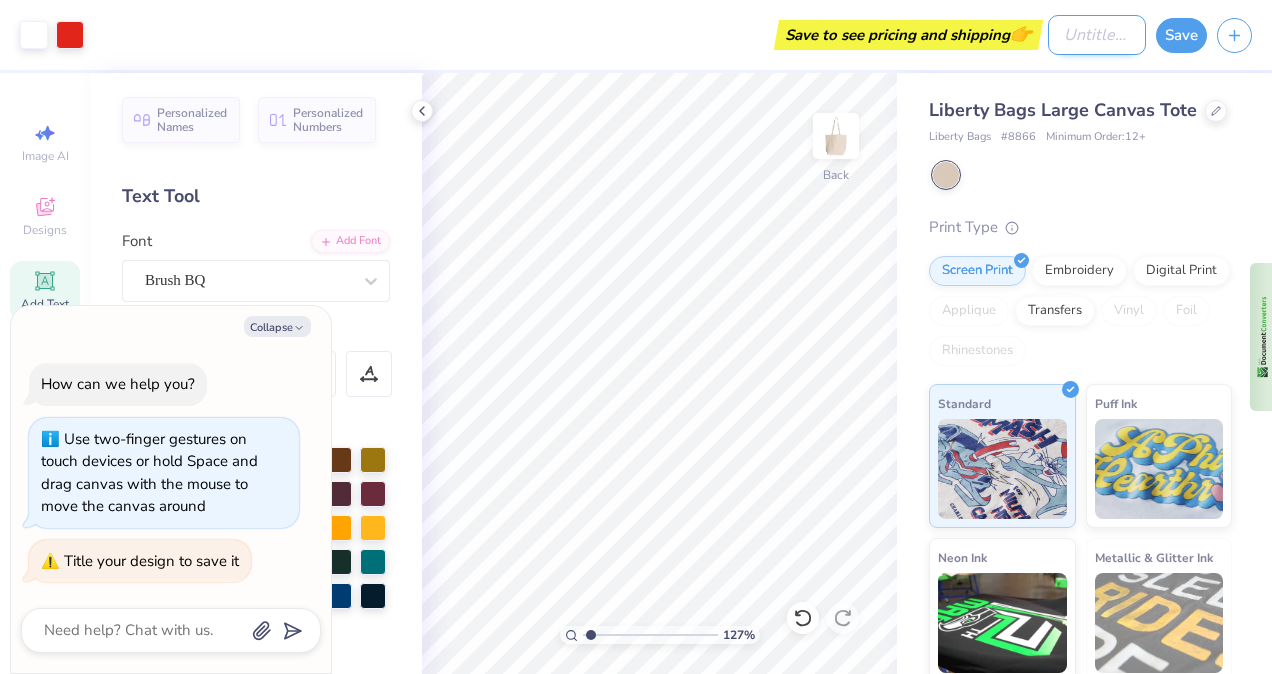 click on "Design Title" at bounding box center [1097, 35] 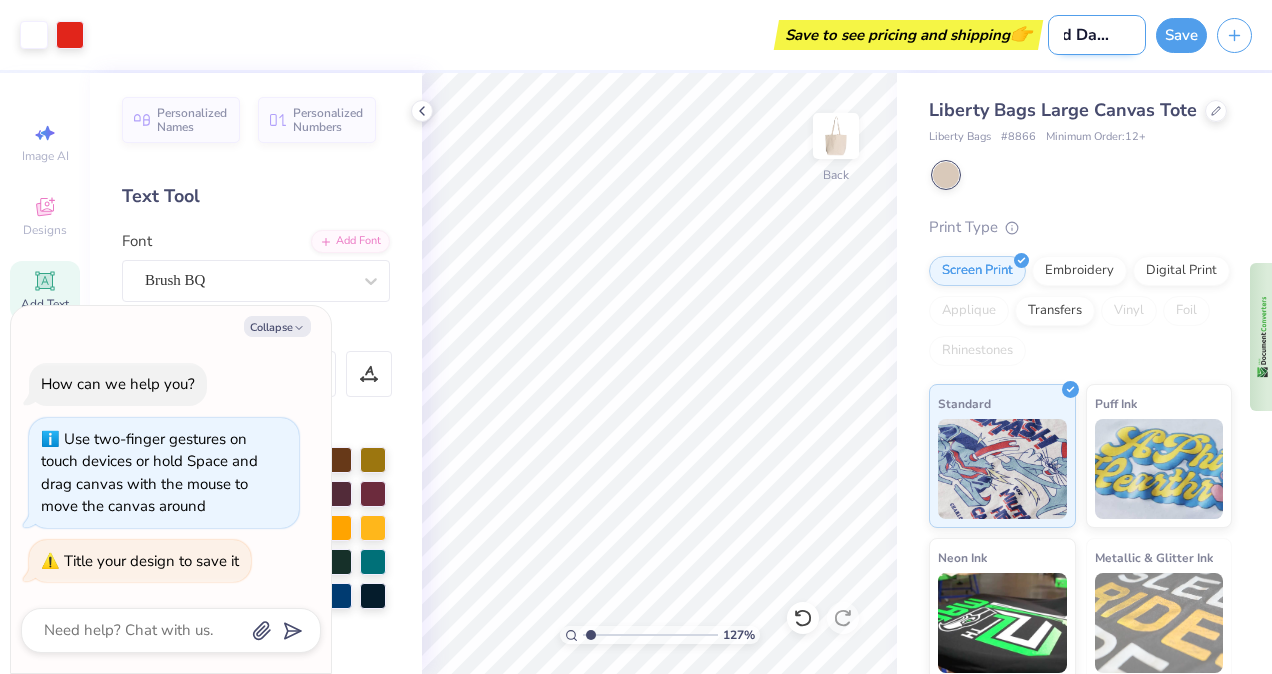 scroll, scrollTop: 0, scrollLeft: 26, axis: horizontal 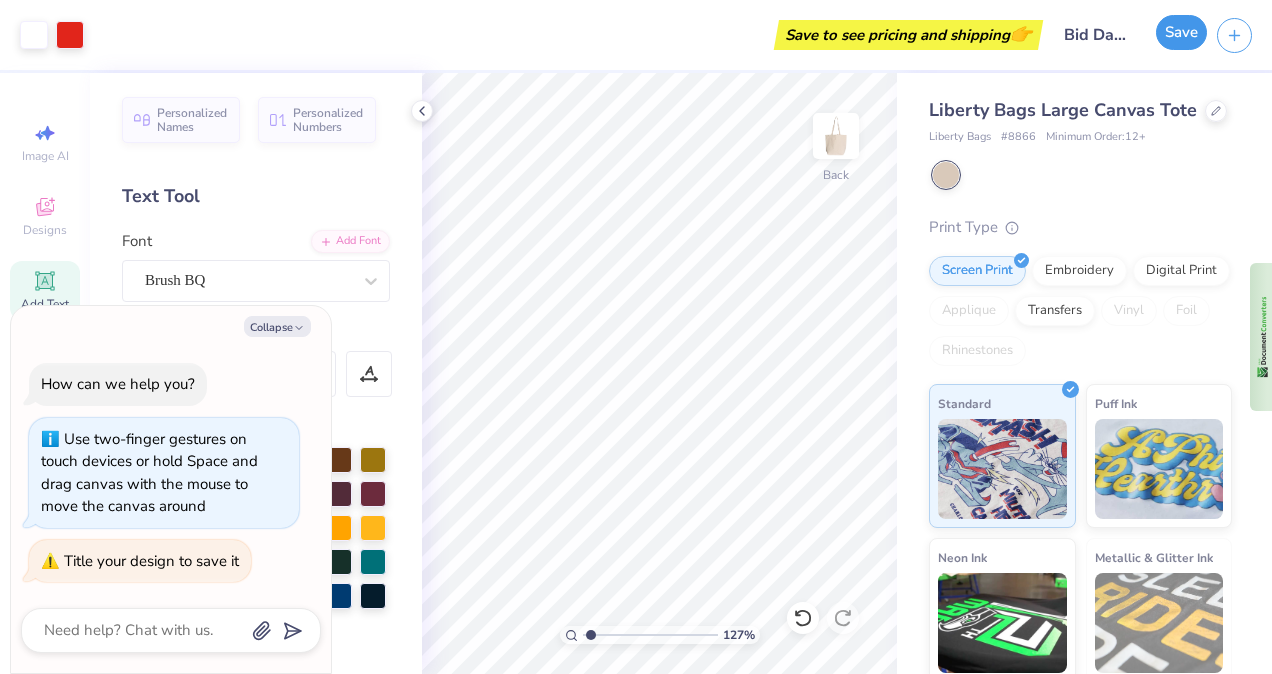 click on "Save" at bounding box center (1181, 32) 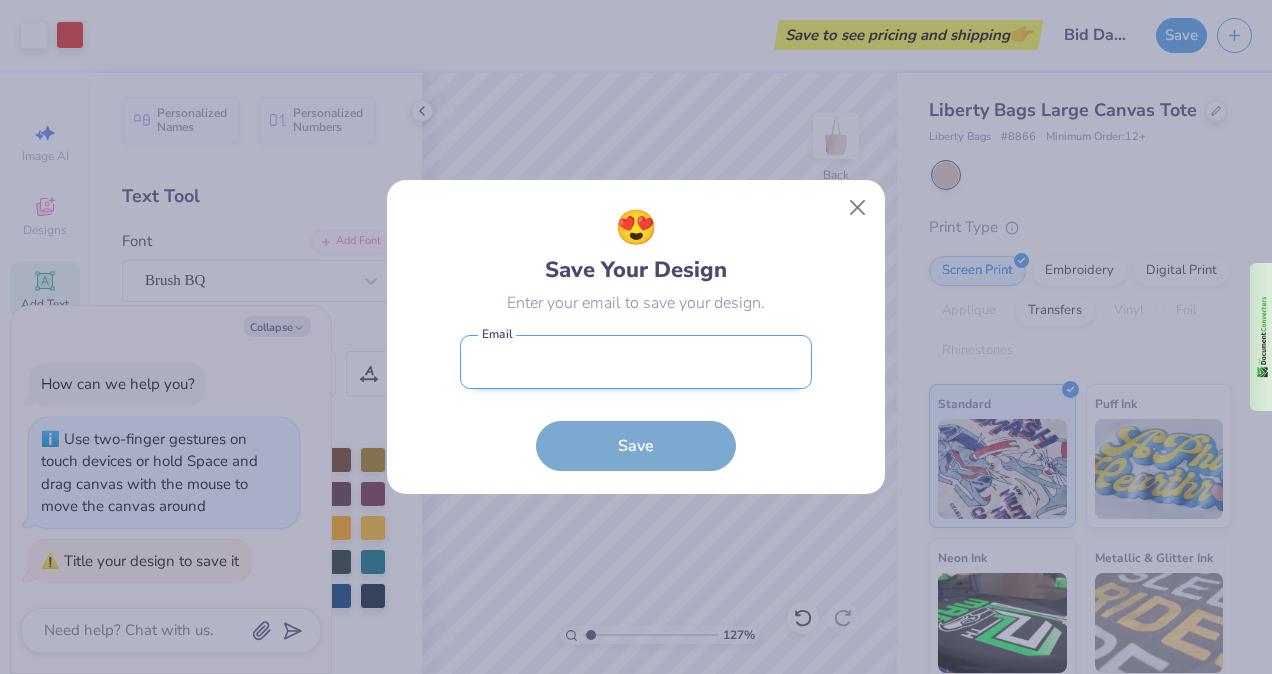 click at bounding box center (636, 362) 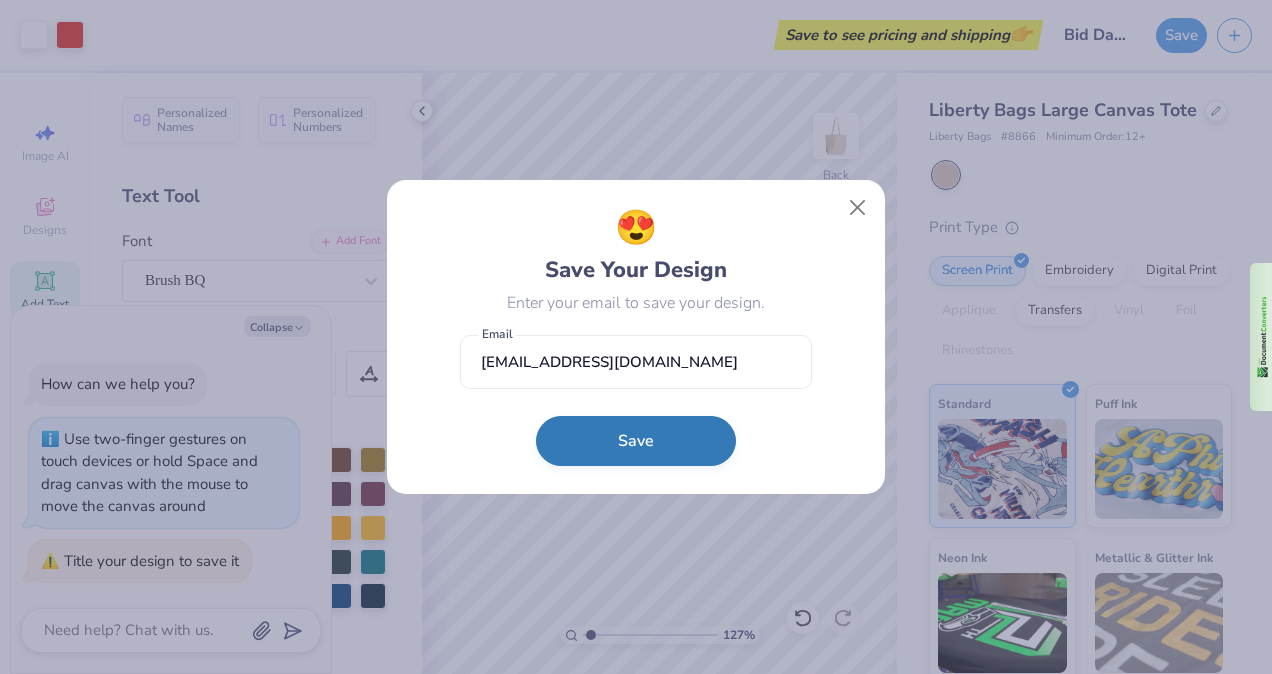click on "Save" at bounding box center [636, 441] 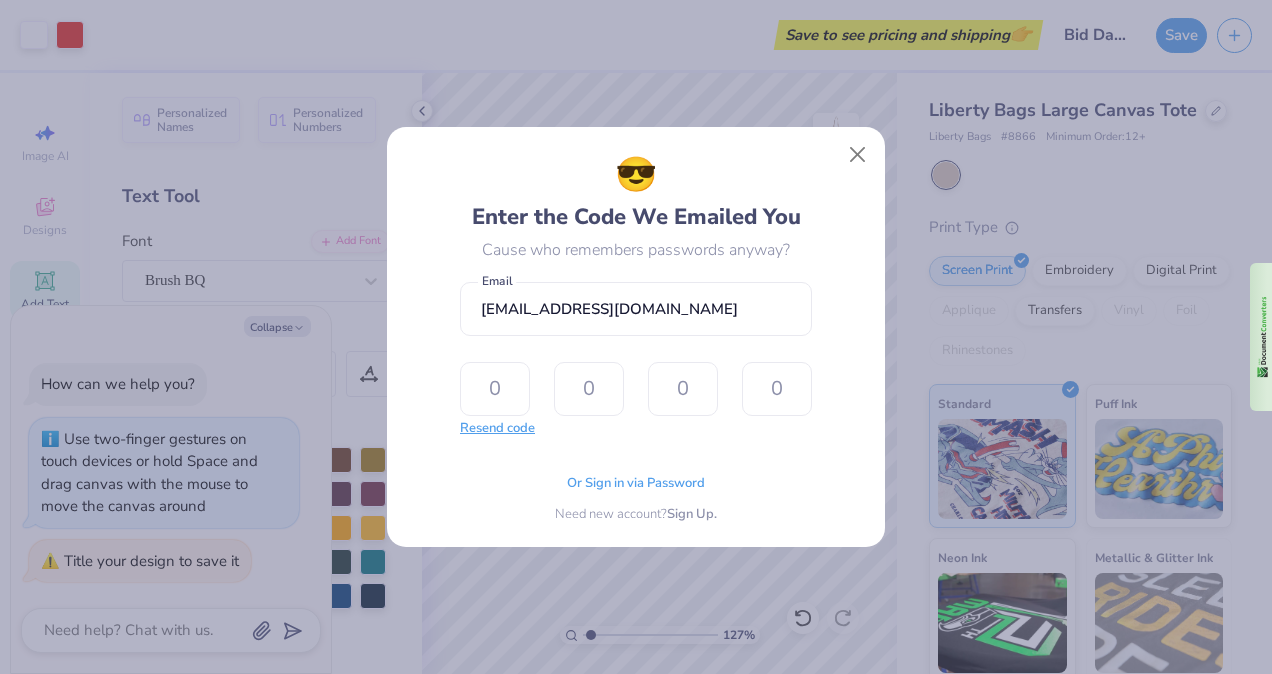 click on "Resend code" at bounding box center [497, 429] 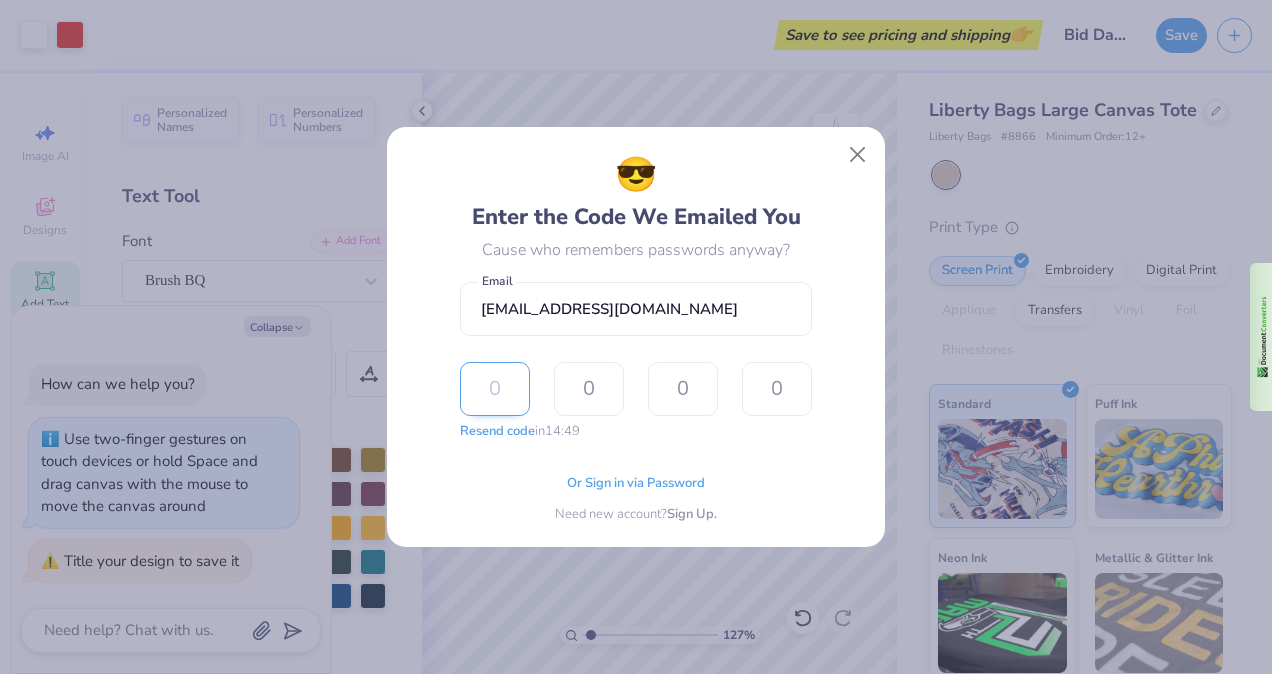 click at bounding box center [495, 389] 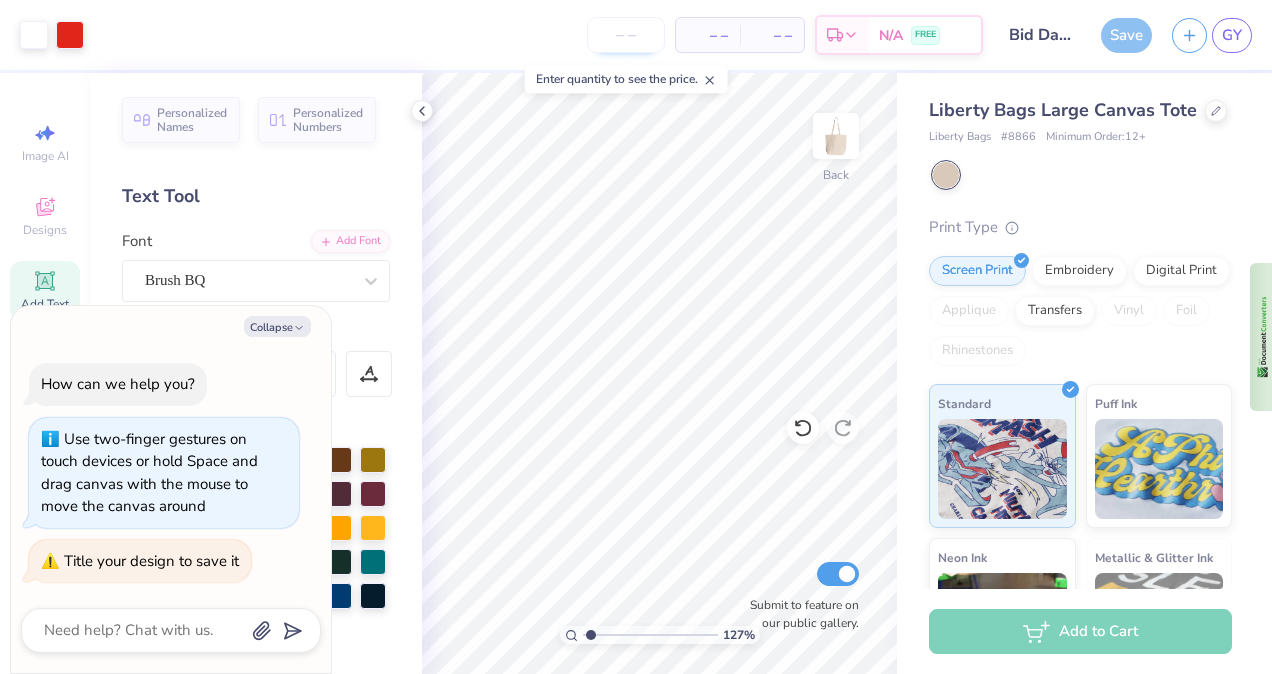 click at bounding box center [626, 35] 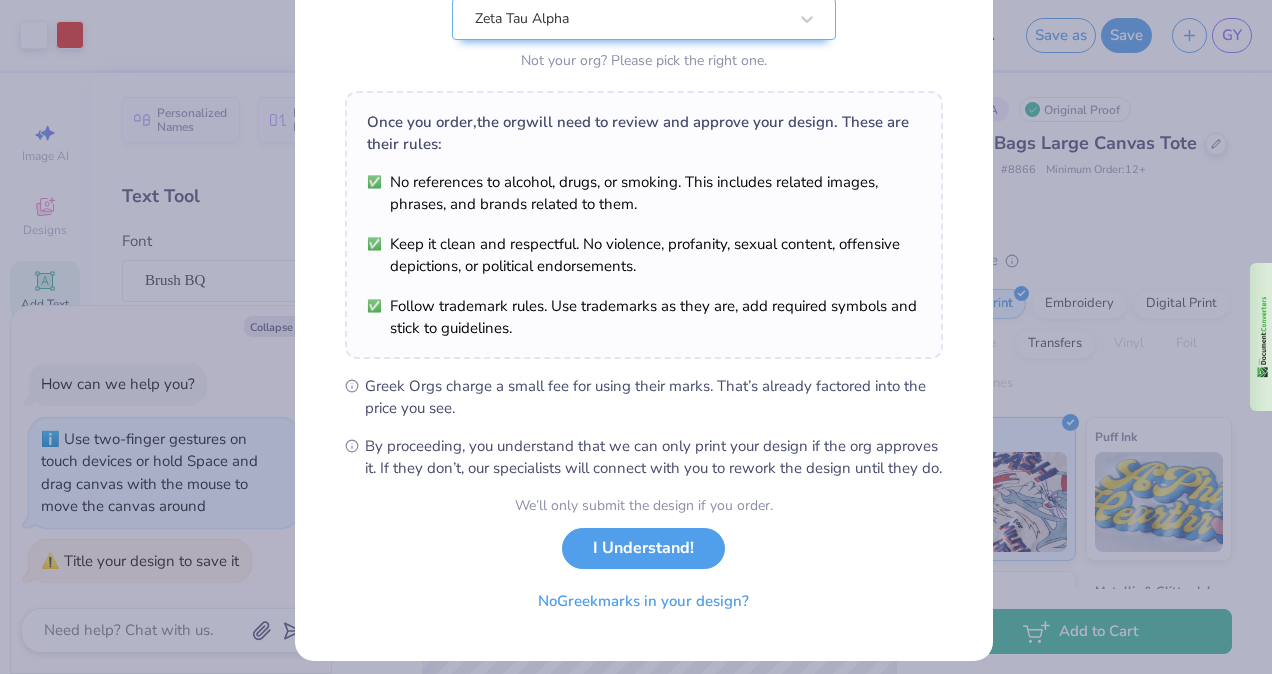 scroll, scrollTop: 230, scrollLeft: 0, axis: vertical 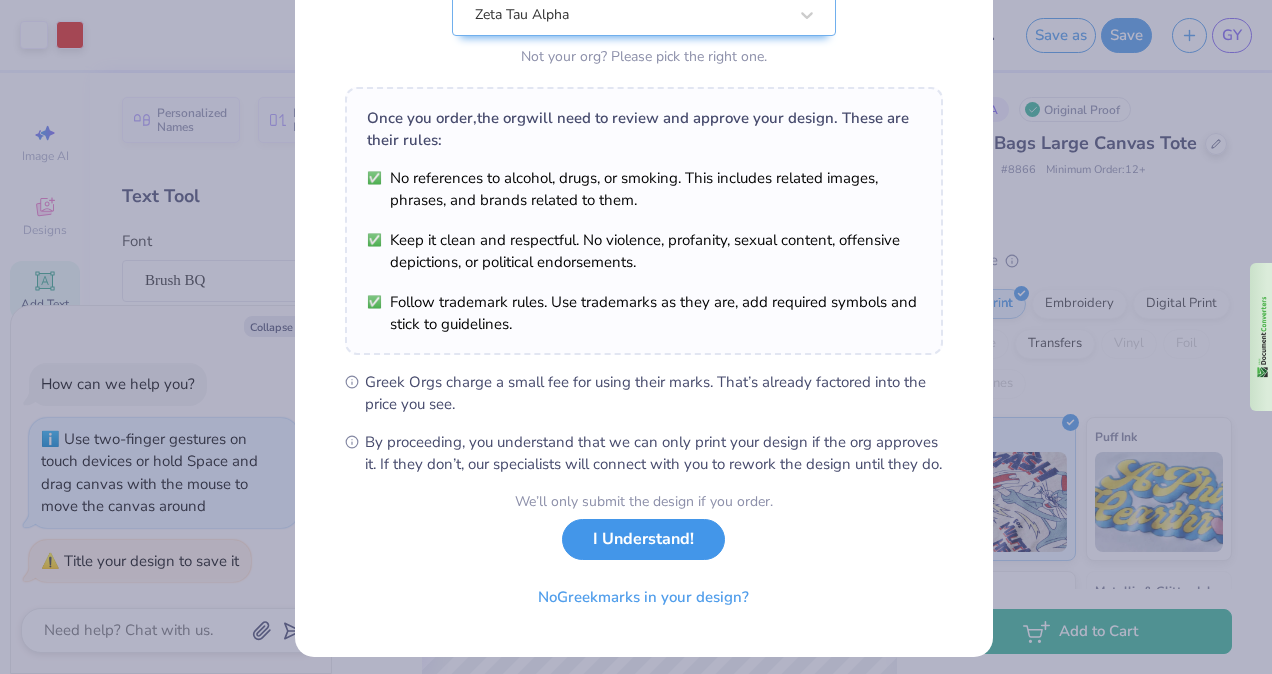 click on "I Understand!" at bounding box center (643, 539) 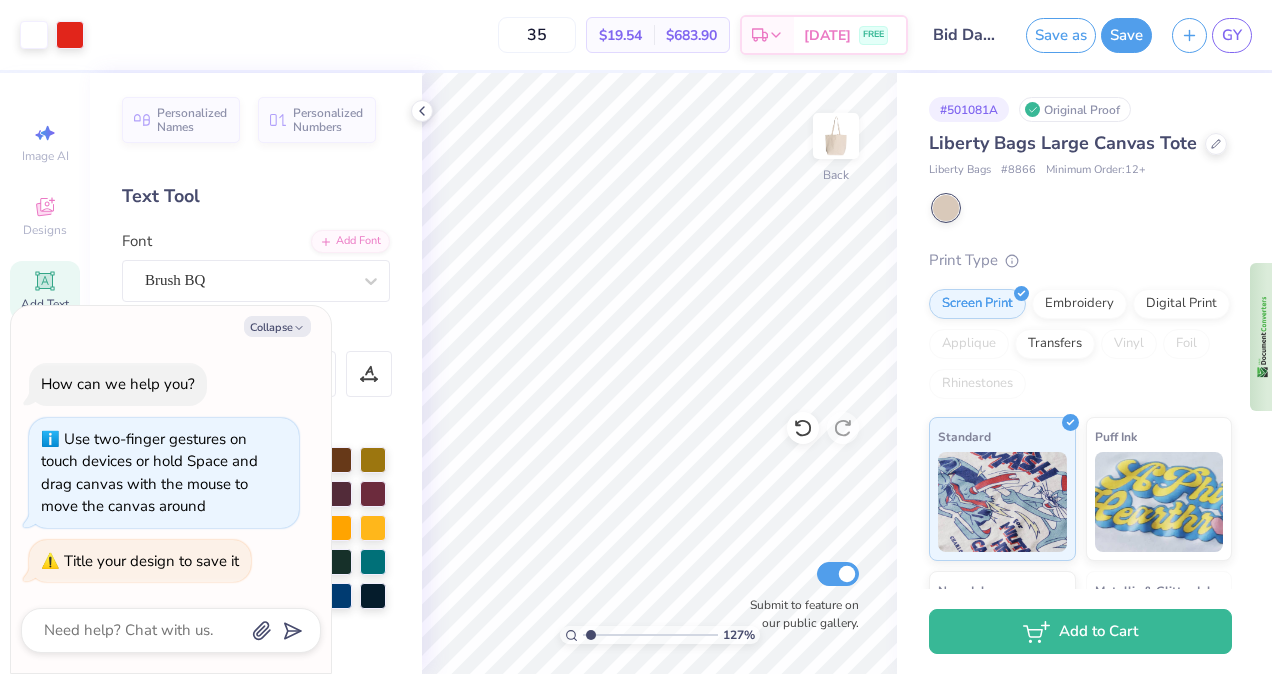 scroll, scrollTop: 0, scrollLeft: 0, axis: both 